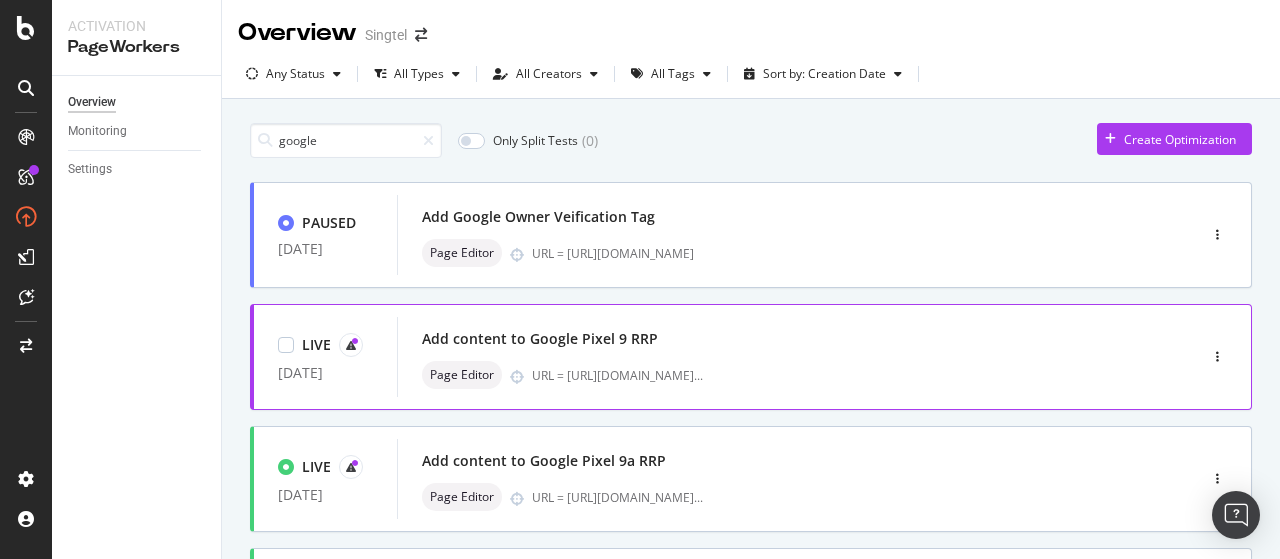 scroll, scrollTop: 0, scrollLeft: 0, axis: both 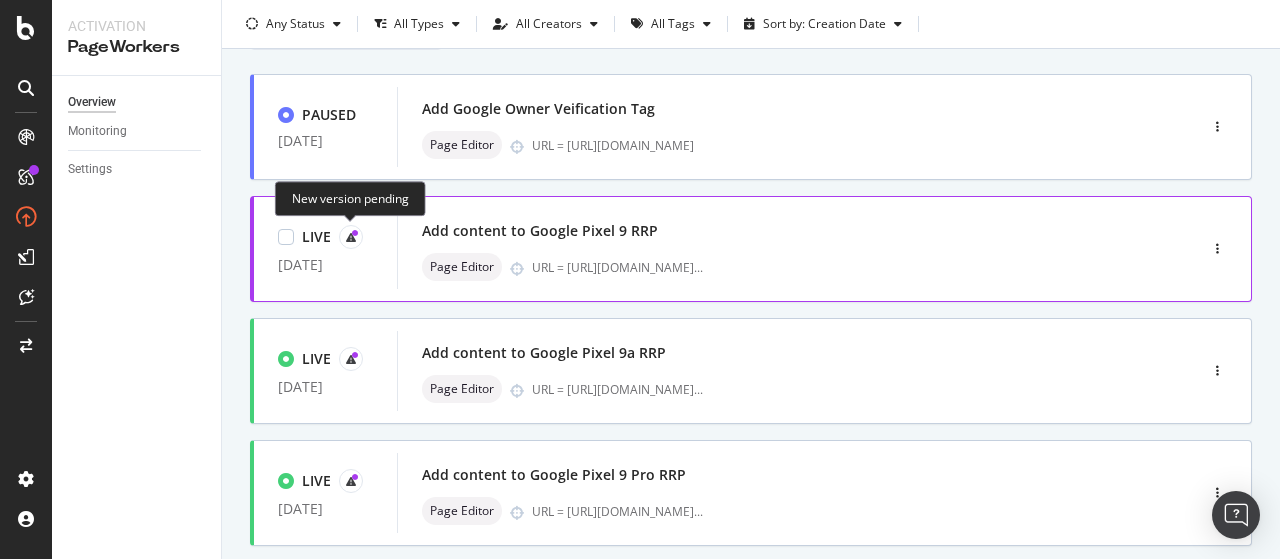 click at bounding box center [351, 237] 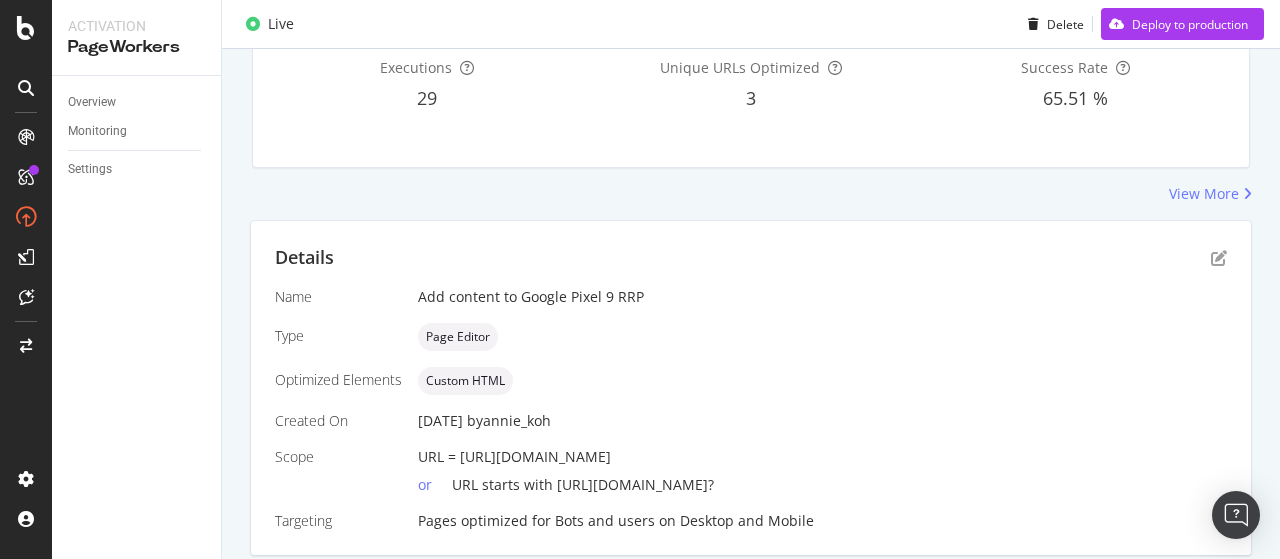 scroll, scrollTop: 418, scrollLeft: 0, axis: vertical 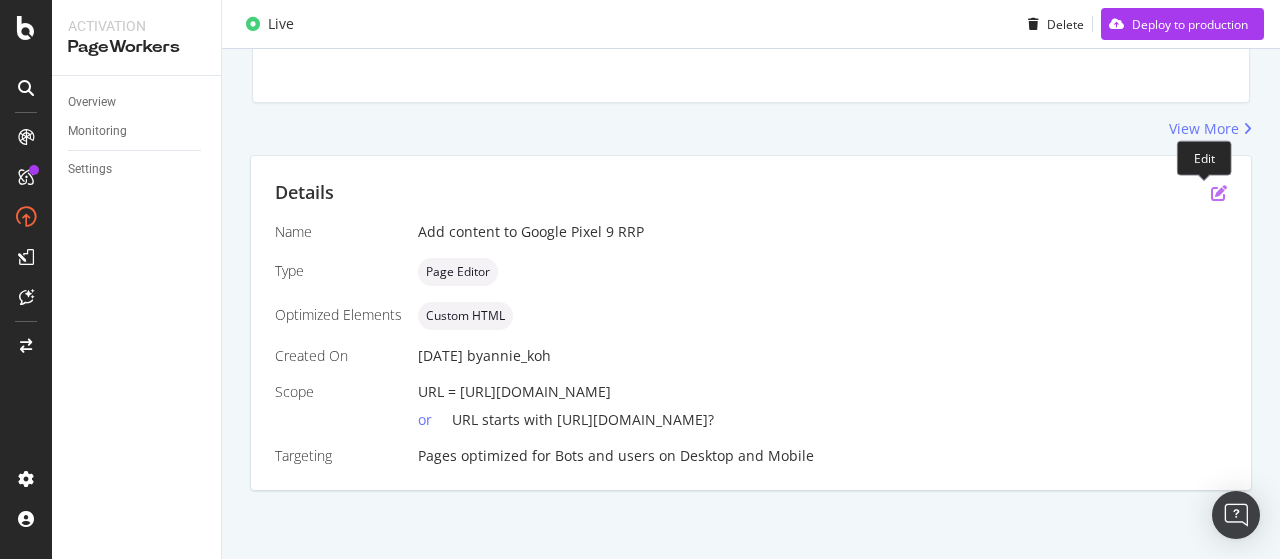 click at bounding box center (1219, 193) 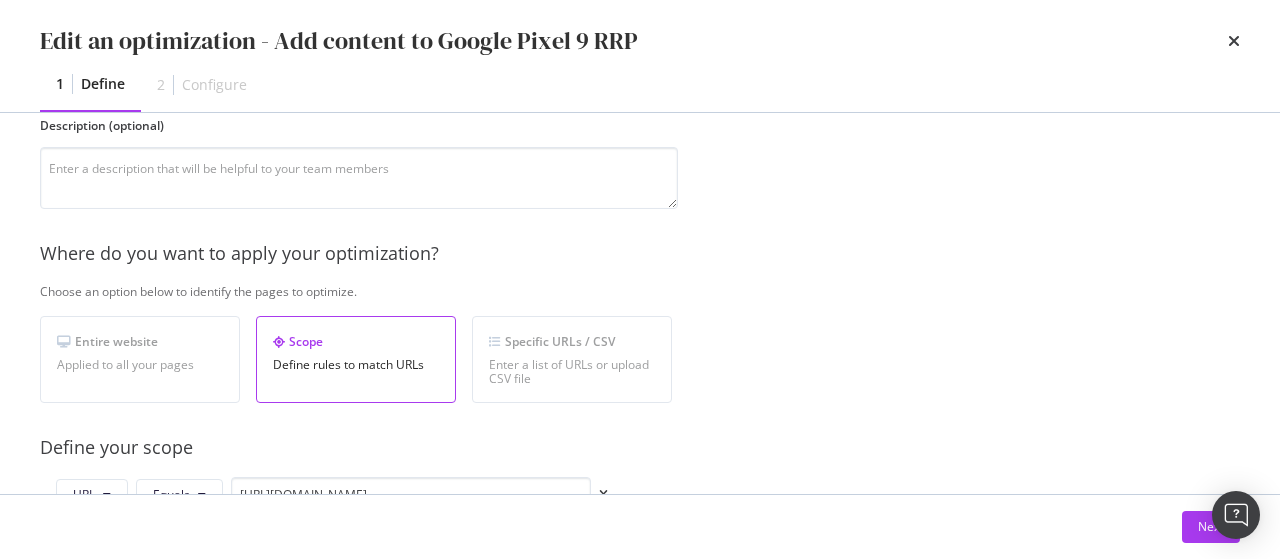 scroll, scrollTop: 185, scrollLeft: 0, axis: vertical 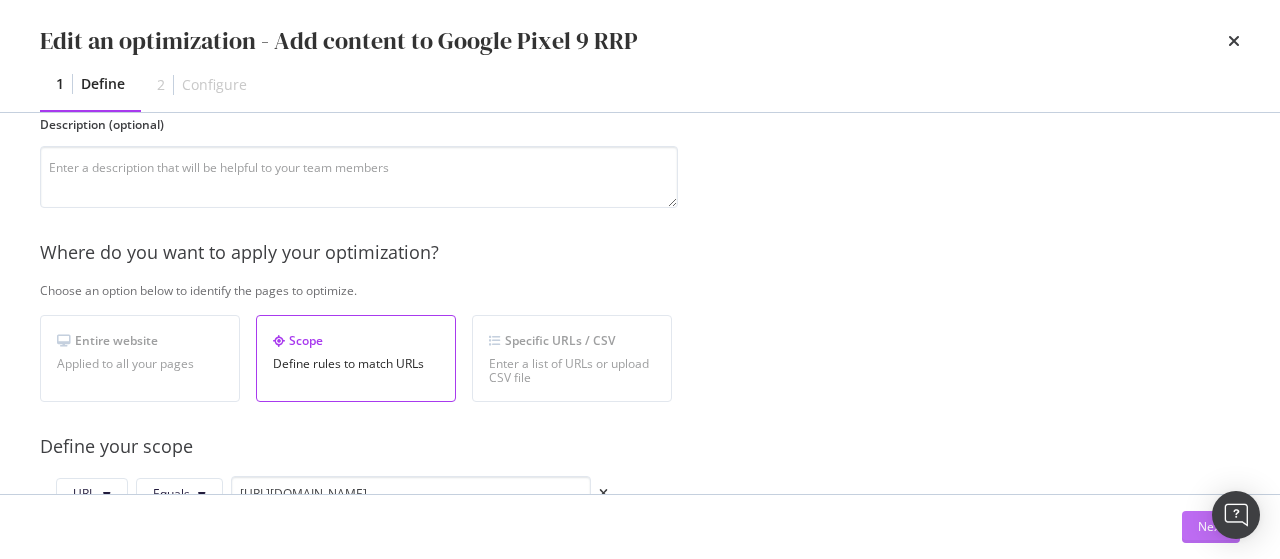 click on "Next" at bounding box center [1211, 527] 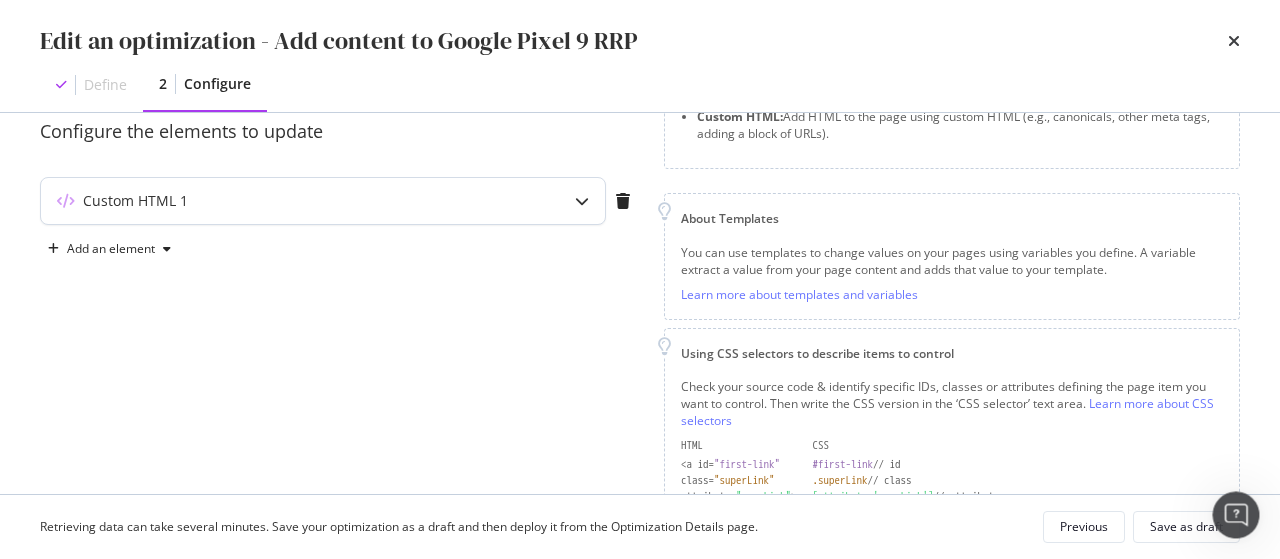 scroll, scrollTop: 0, scrollLeft: 0, axis: both 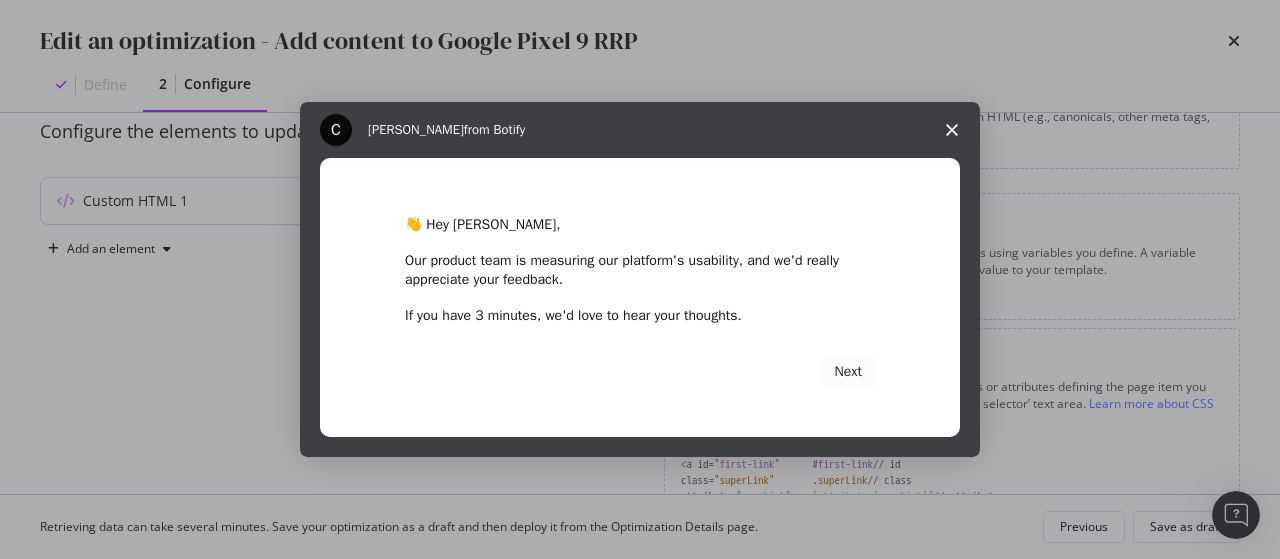 click on "👋 Hey [PERSON_NAME], Our product team is measuring our platform's usability, and we'd really appreciate your feedback.  If you have 3 minutes, we'd love to hear your thoughts. Next" at bounding box center (640, 302) 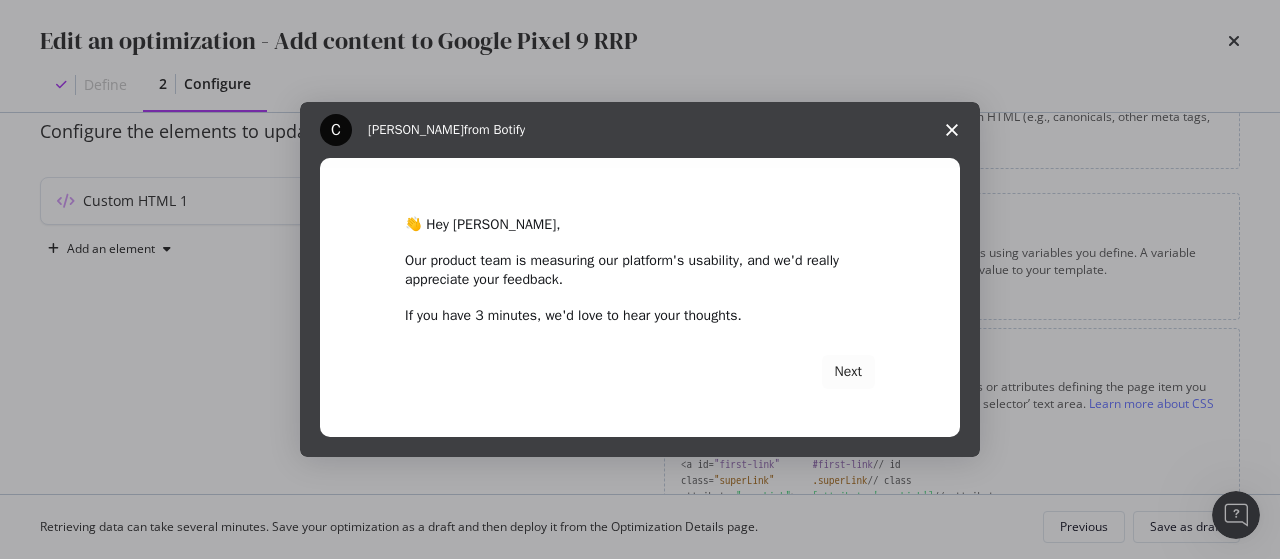 click 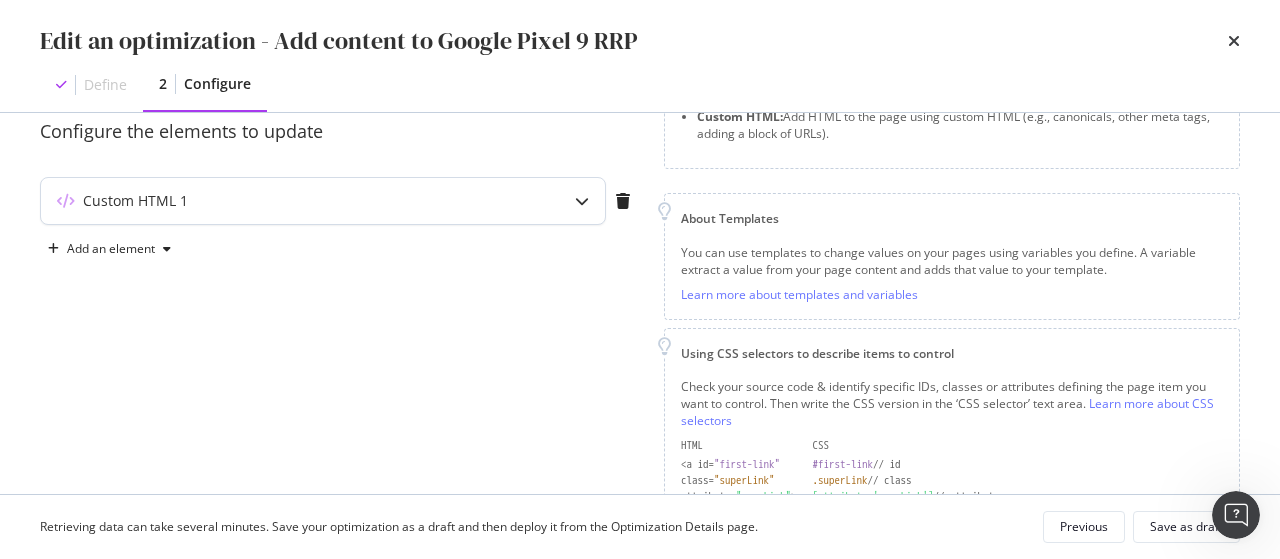 click on "Custom HTML 1" at bounding box center [283, 201] 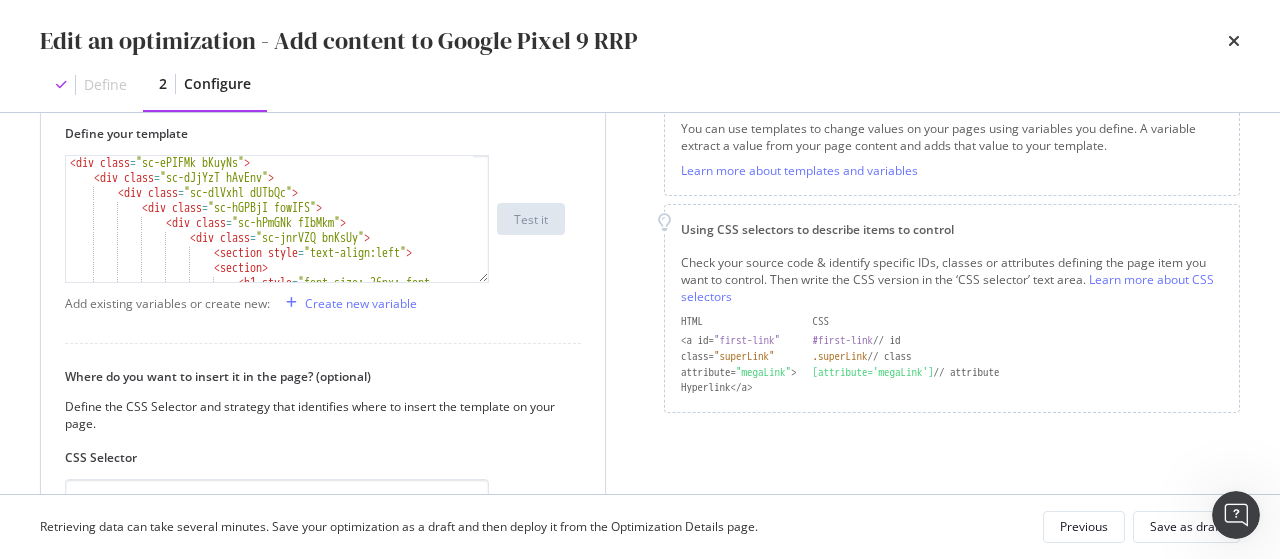 scroll, scrollTop: 317, scrollLeft: 0, axis: vertical 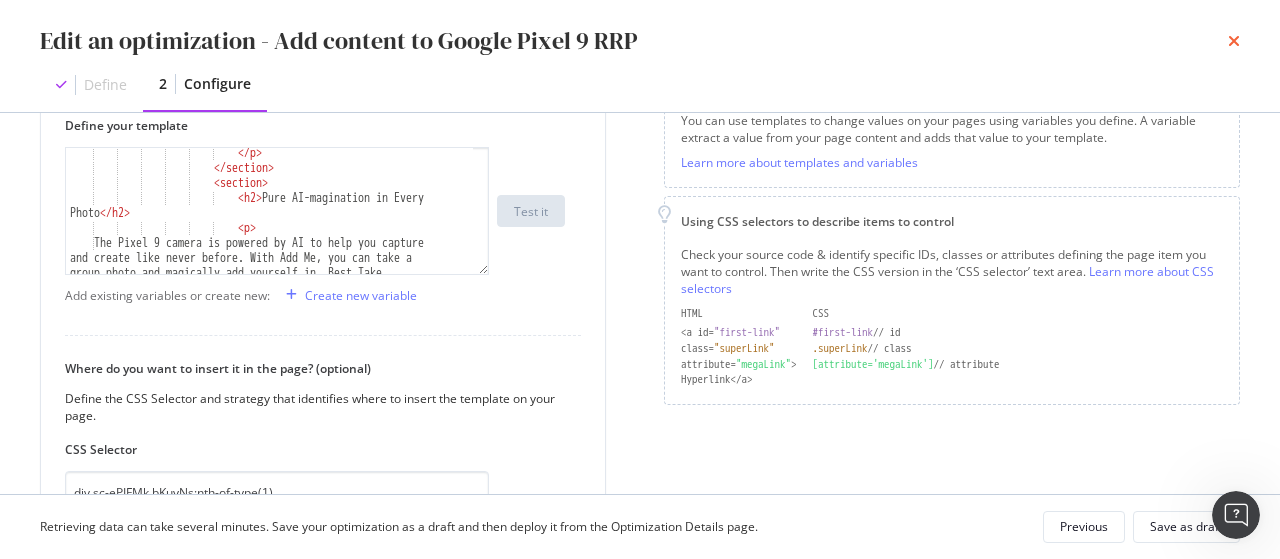 click at bounding box center [1234, 41] 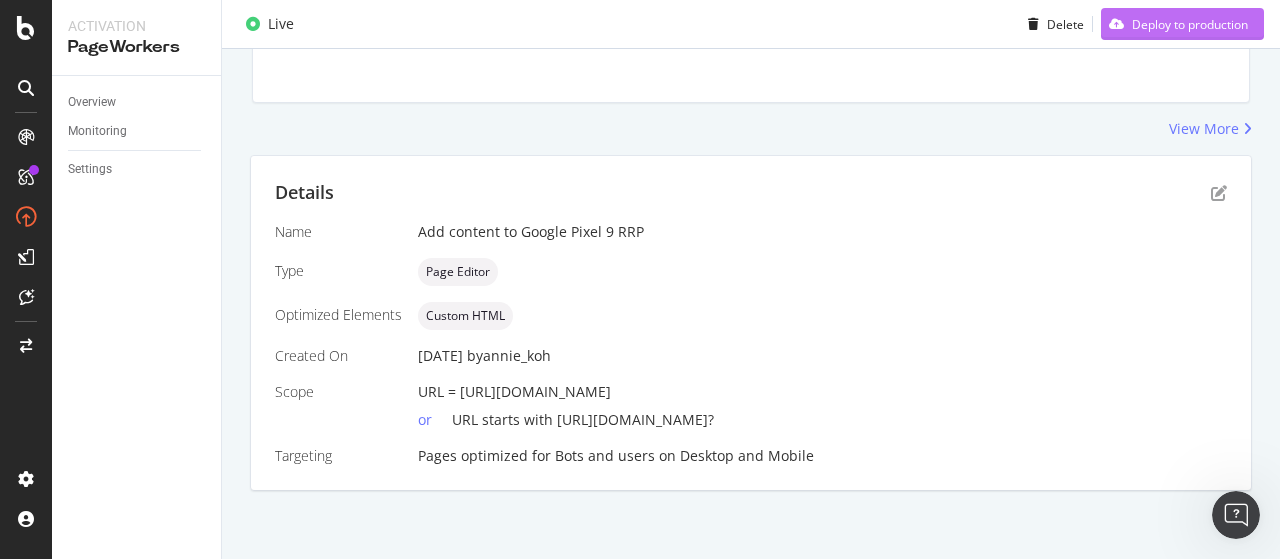 click on "Deploy to production" at bounding box center [1190, 23] 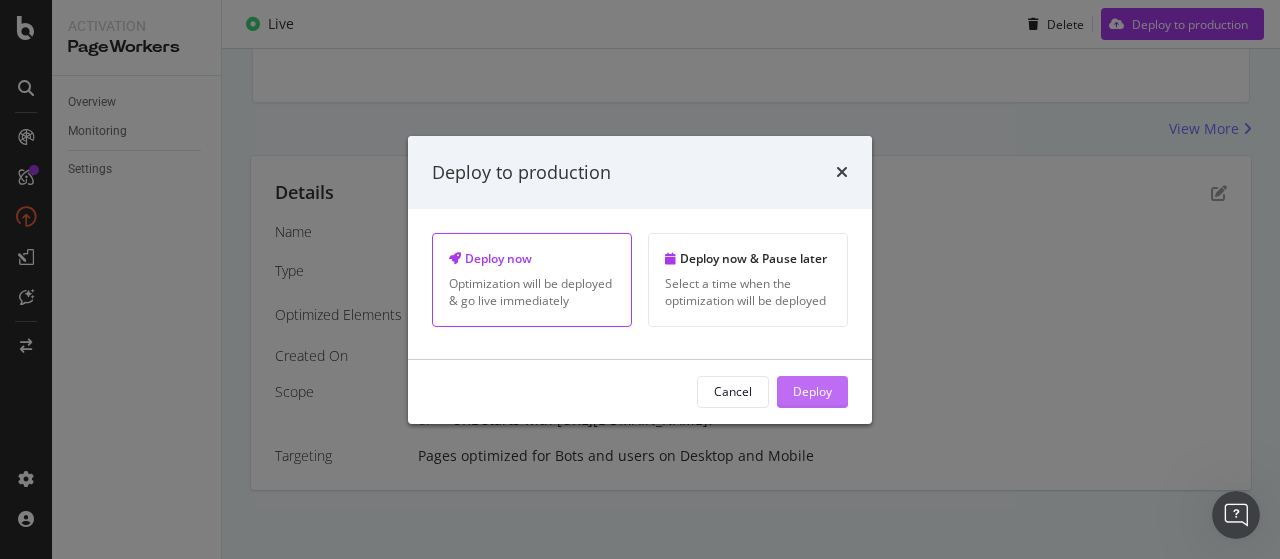 click on "Deploy" at bounding box center [812, 391] 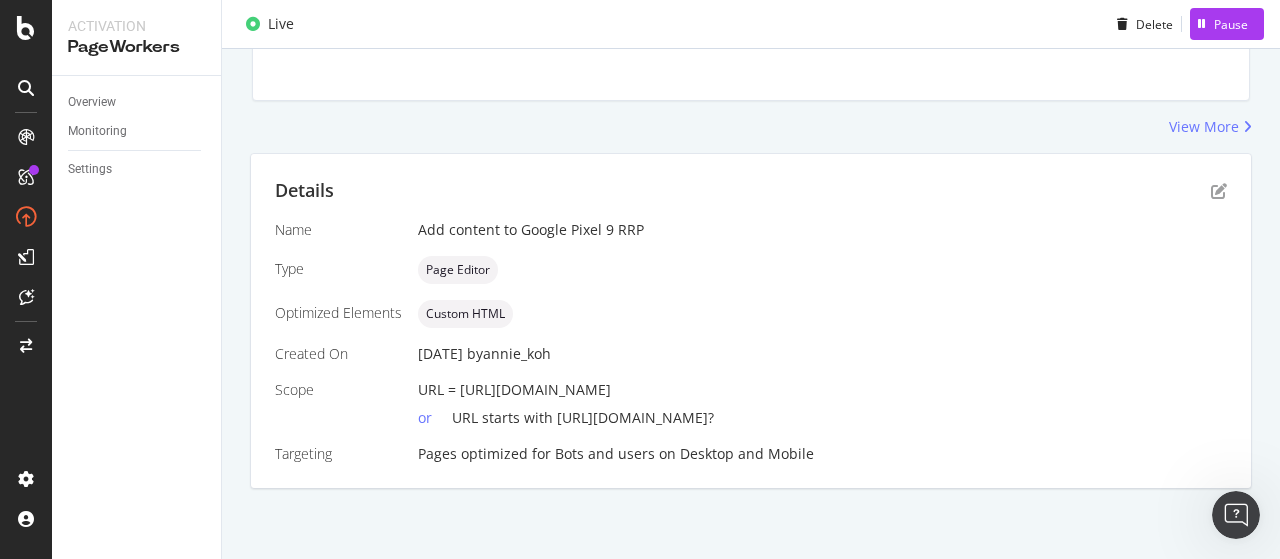scroll, scrollTop: 292, scrollLeft: 0, axis: vertical 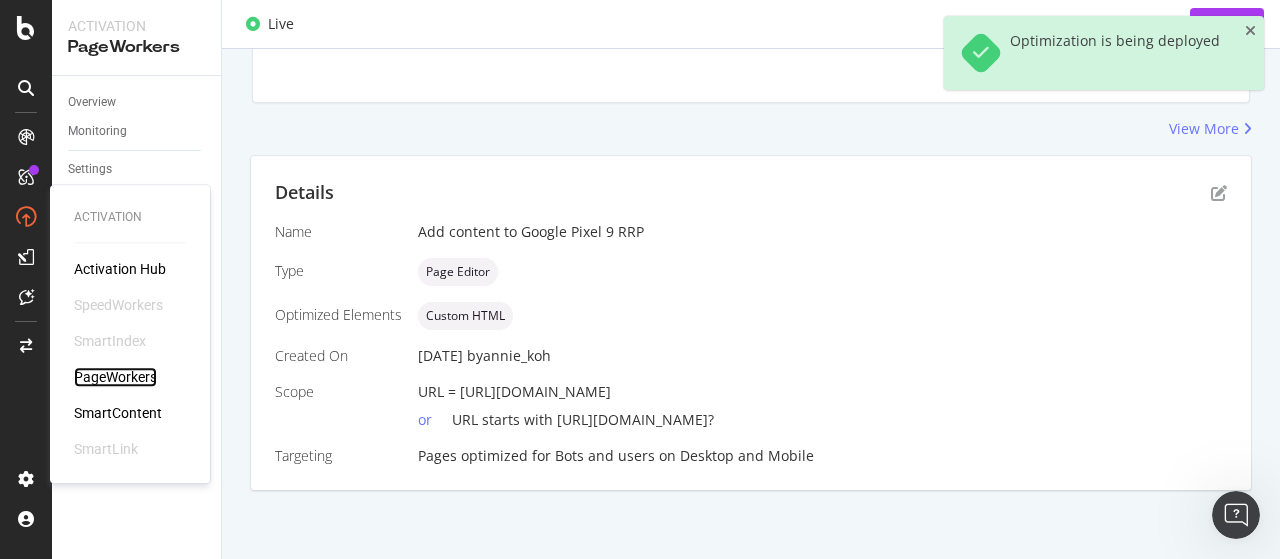 click on "PageWorkers" at bounding box center [115, 377] 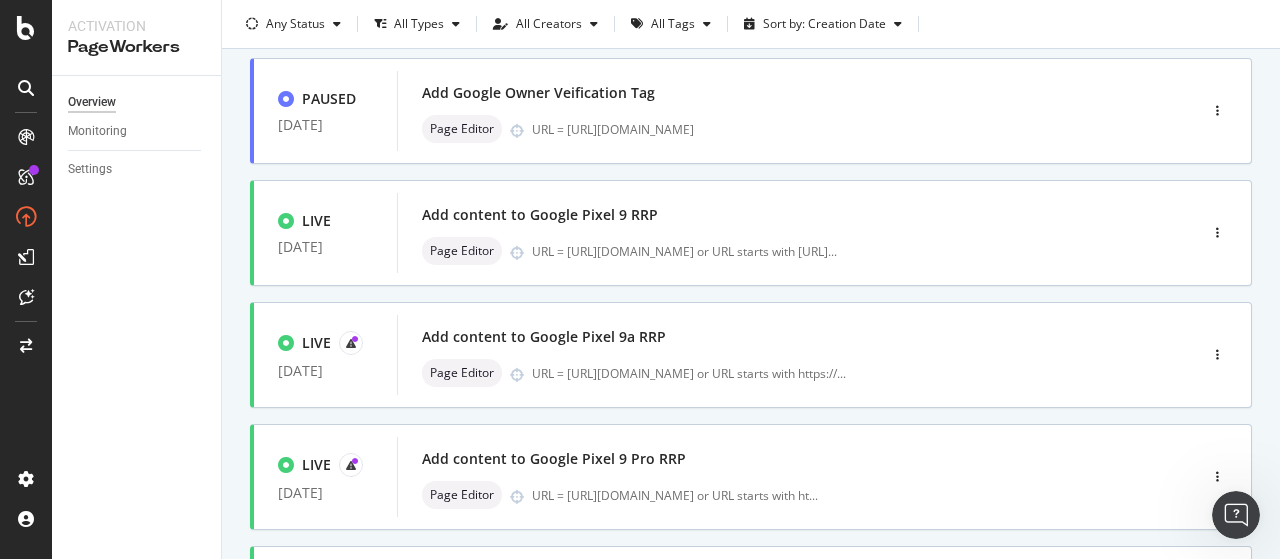 scroll, scrollTop: 133, scrollLeft: 0, axis: vertical 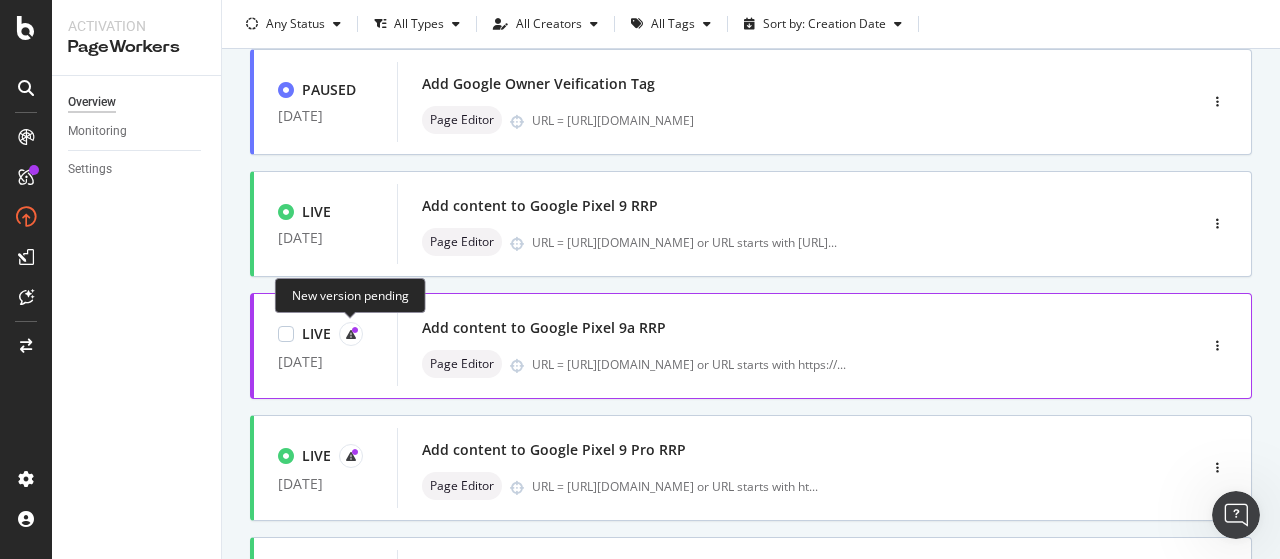 click at bounding box center [351, 334] 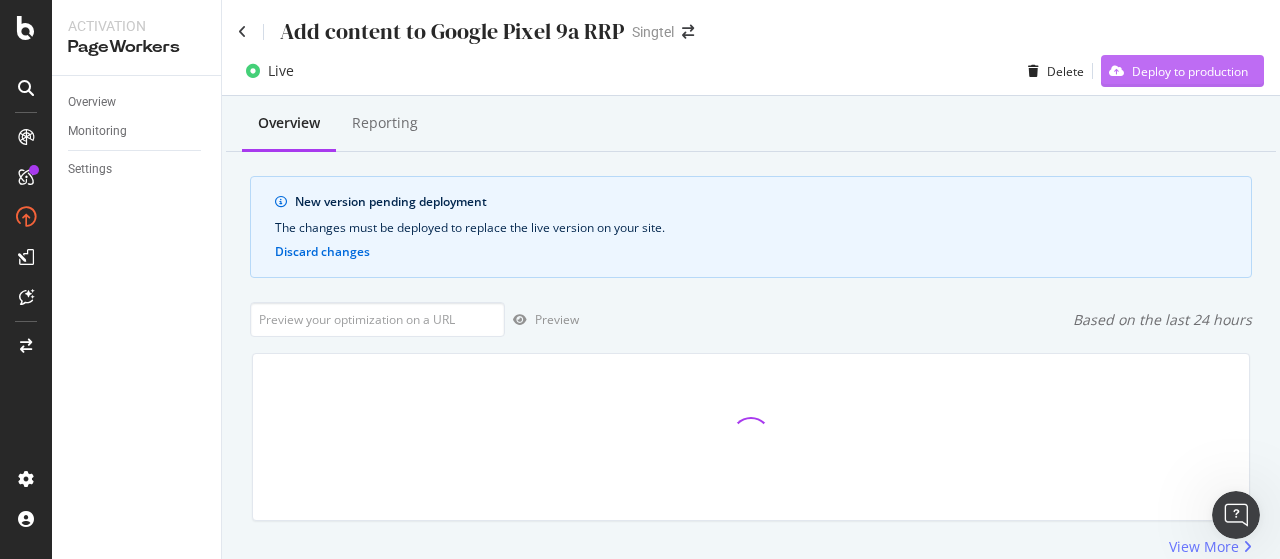click on "Deploy to production" at bounding box center [1190, 71] 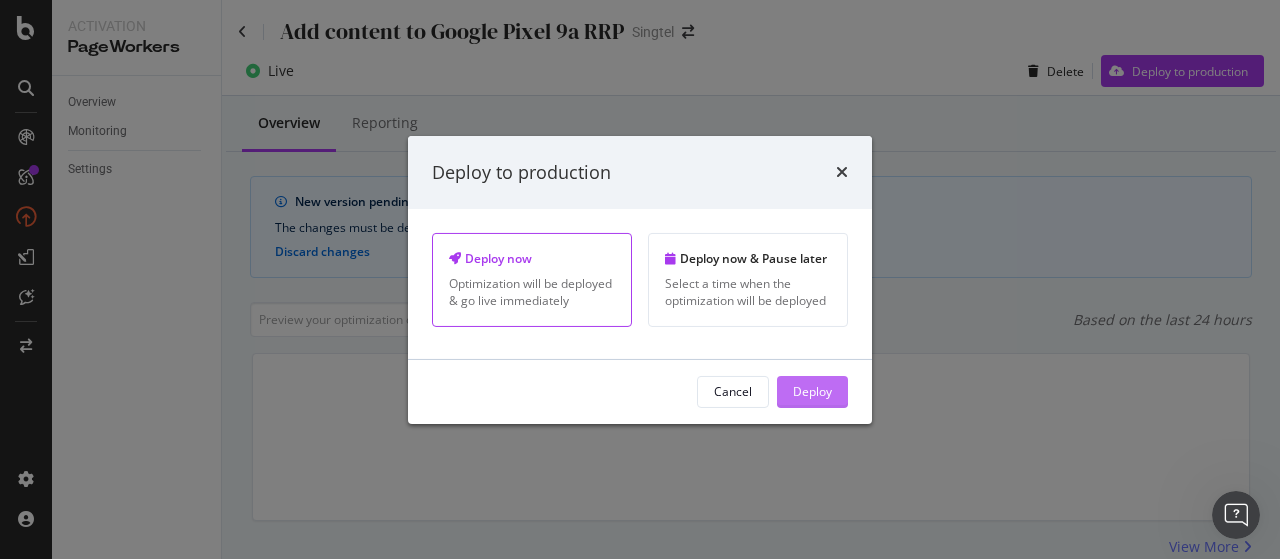 click on "Deploy" at bounding box center [812, 391] 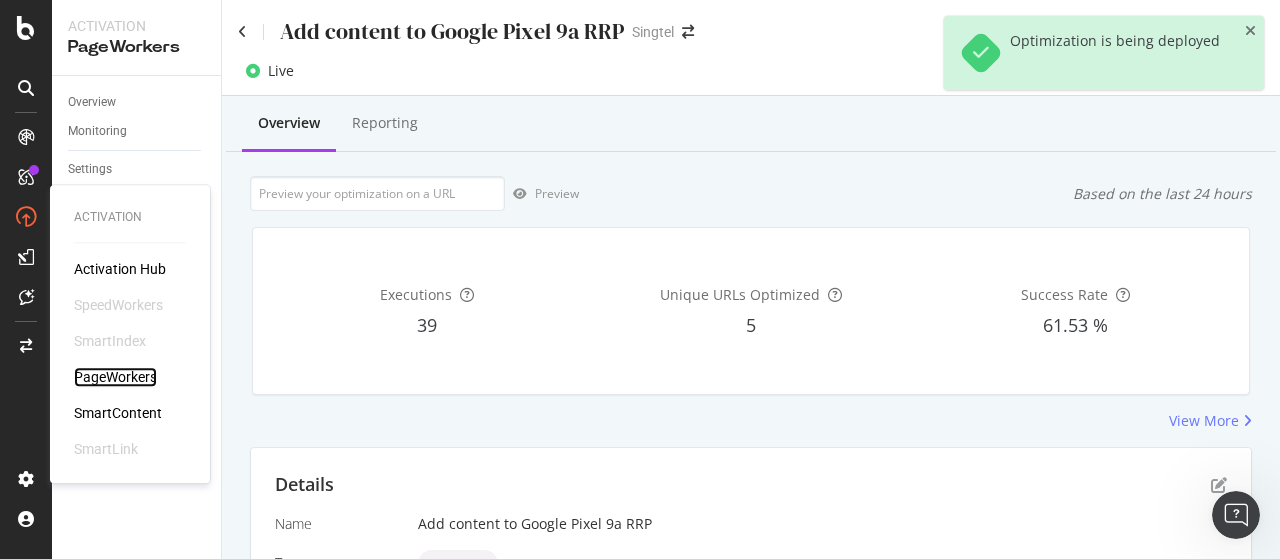 click on "PageWorkers" at bounding box center (115, 377) 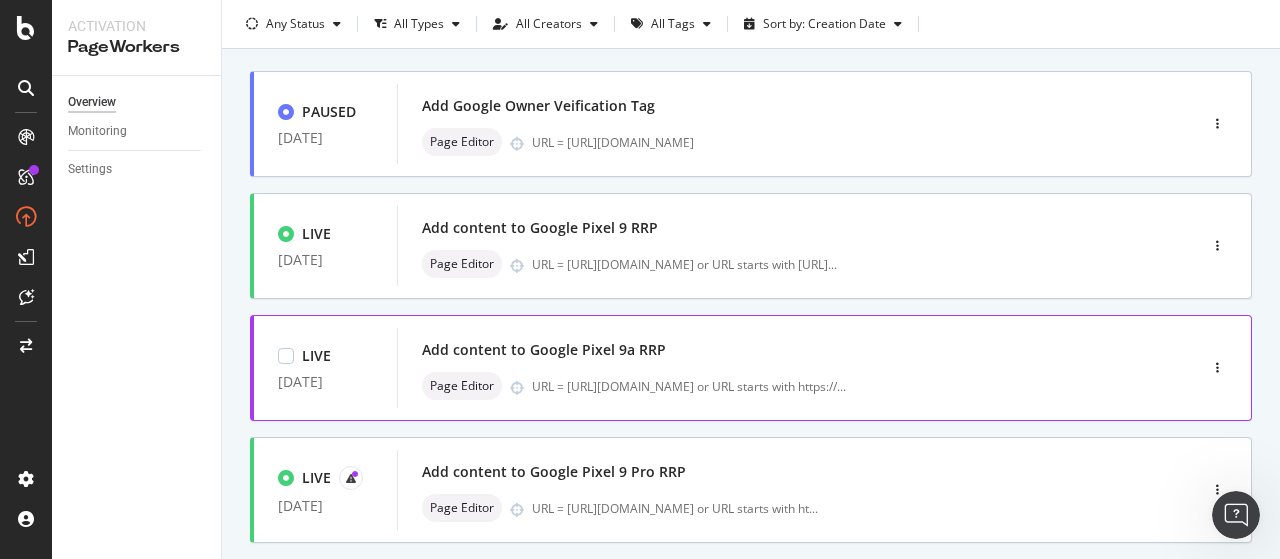 scroll, scrollTop: 235, scrollLeft: 0, axis: vertical 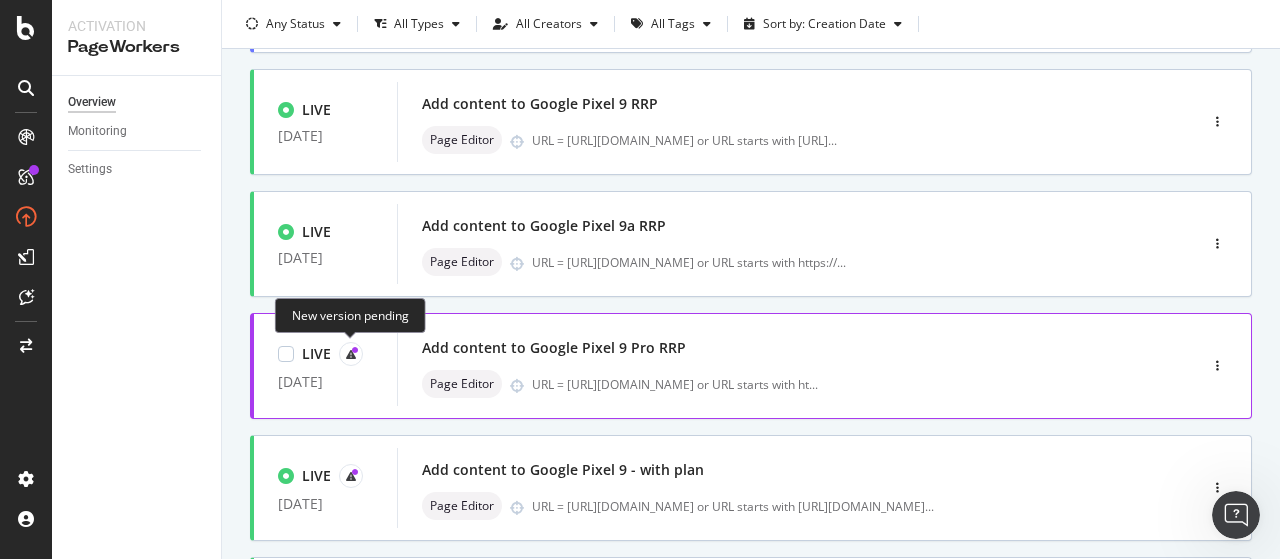 click at bounding box center (351, 354) 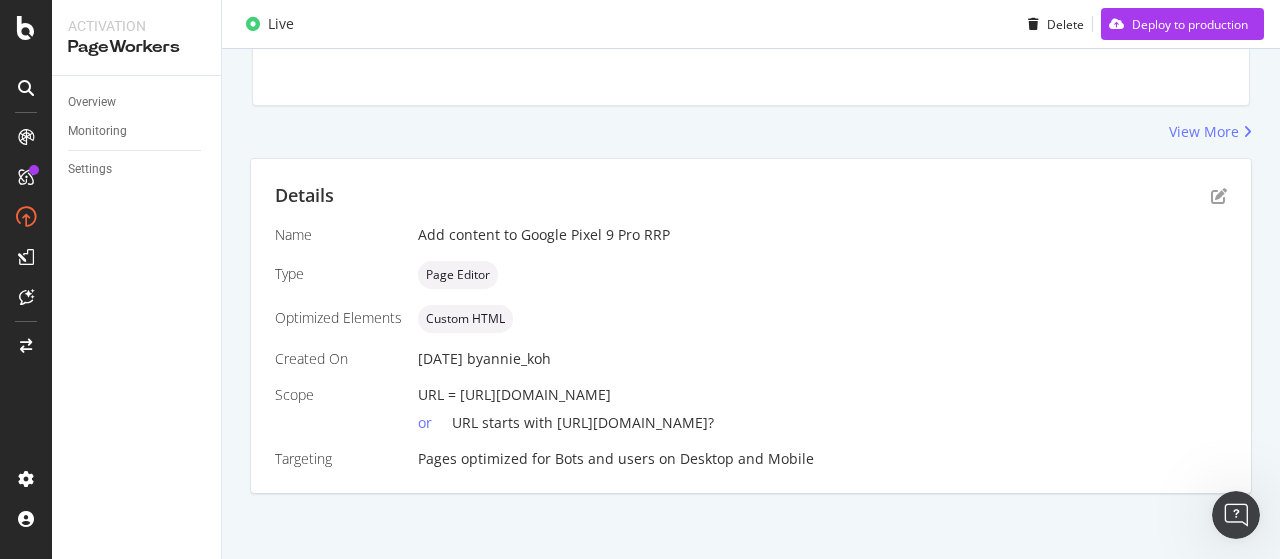 scroll, scrollTop: 416, scrollLeft: 0, axis: vertical 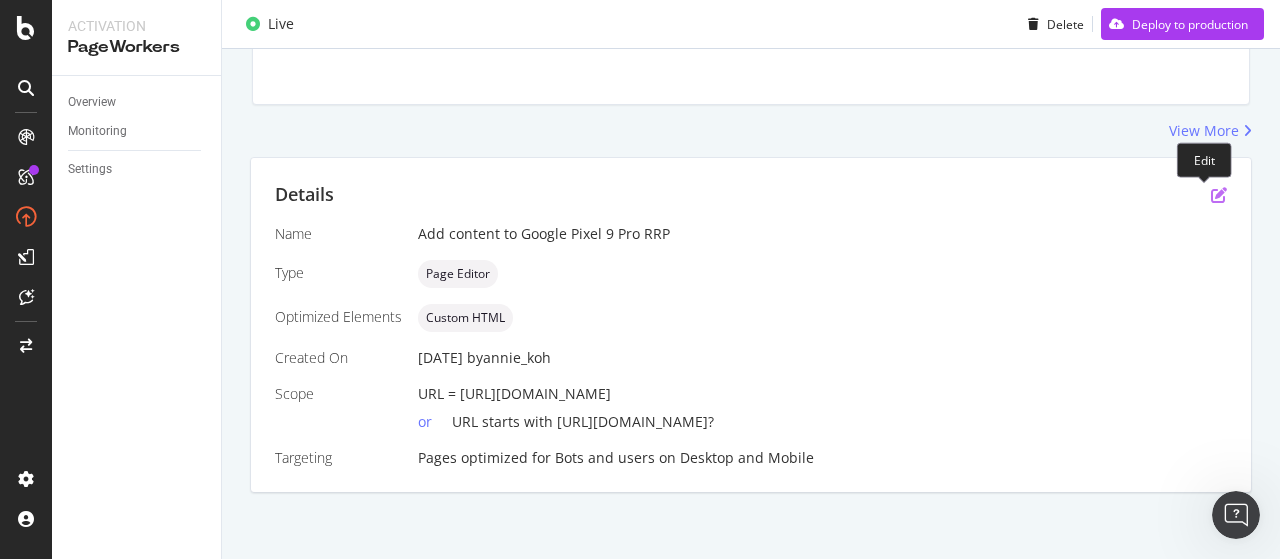 click at bounding box center [1219, 195] 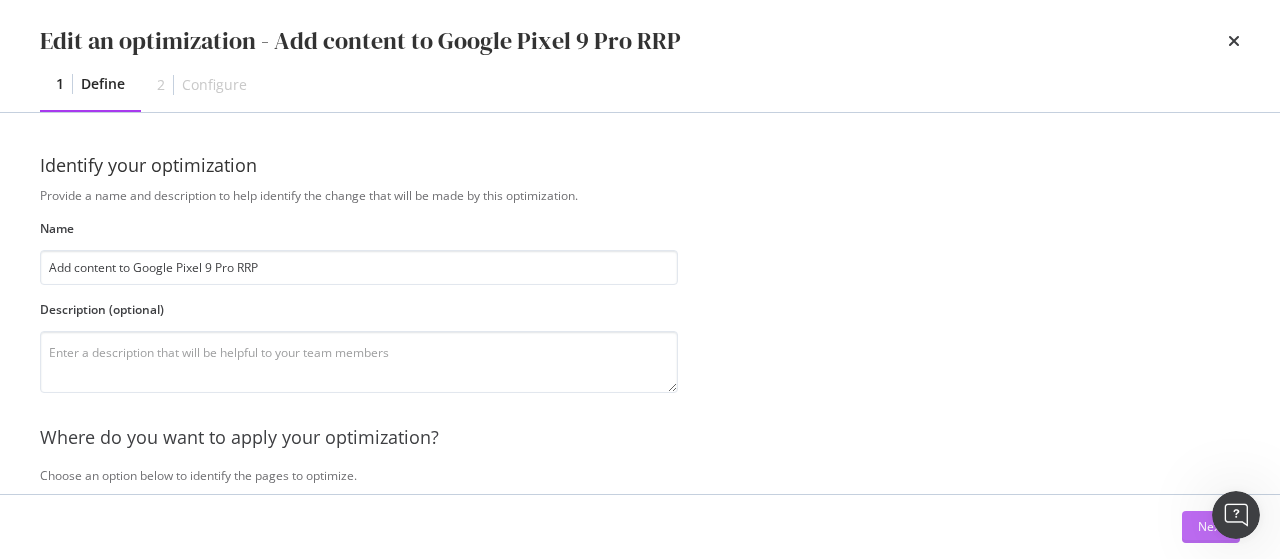 click on "Next" at bounding box center (1211, 527) 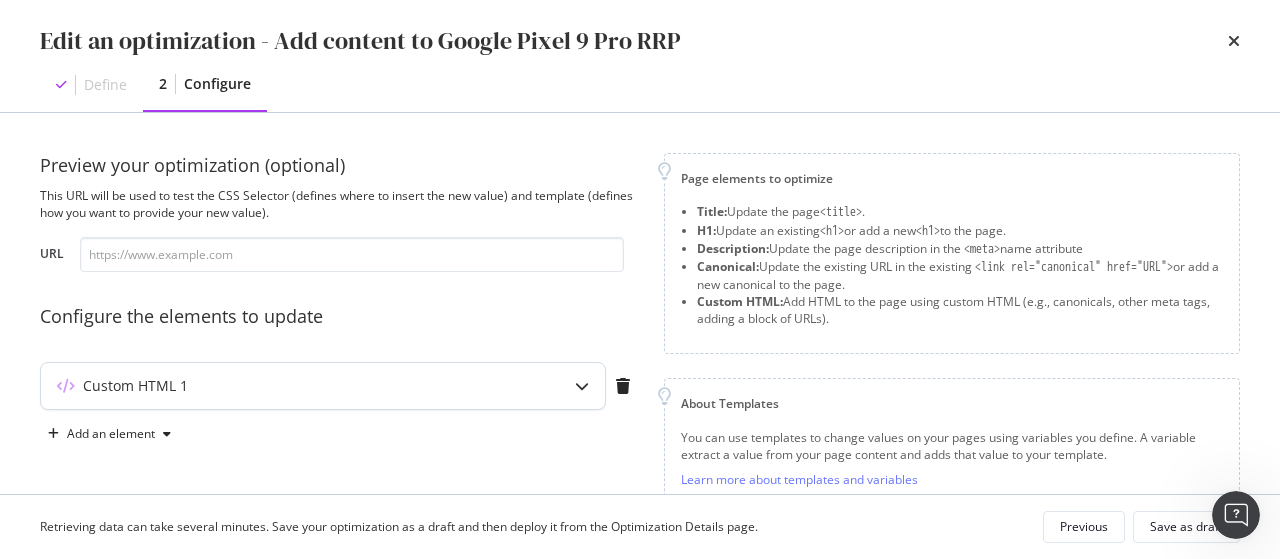click on "Custom HTML 1" at bounding box center (283, 386) 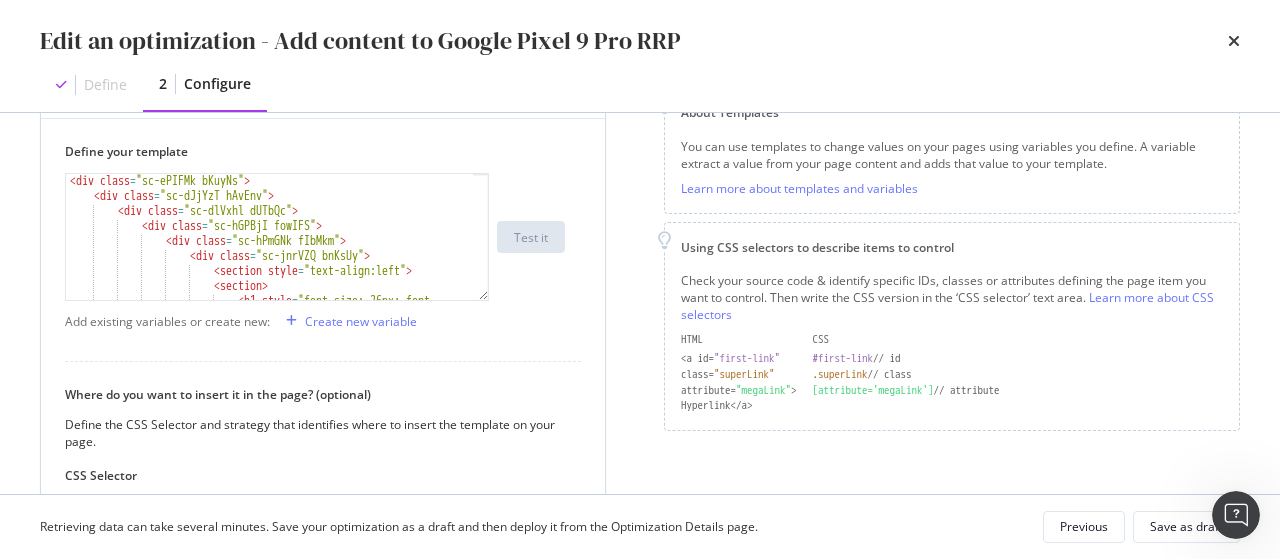 scroll, scrollTop: 292, scrollLeft: 0, axis: vertical 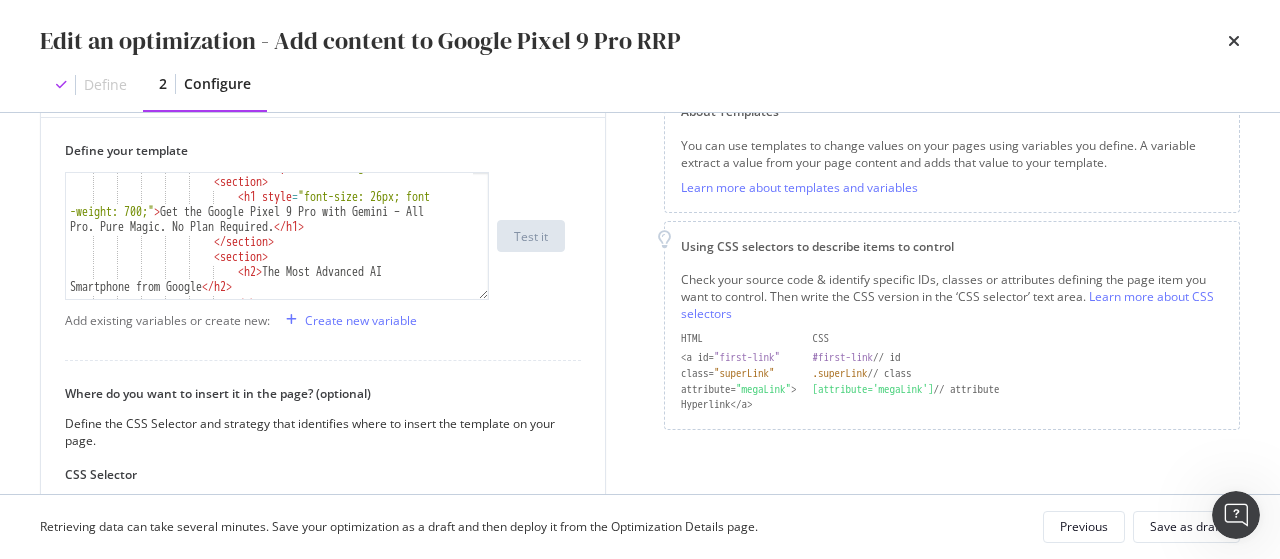 click on "Edit an optimization - Add content to Google Pixel 9 Pro RRP" at bounding box center [640, 41] 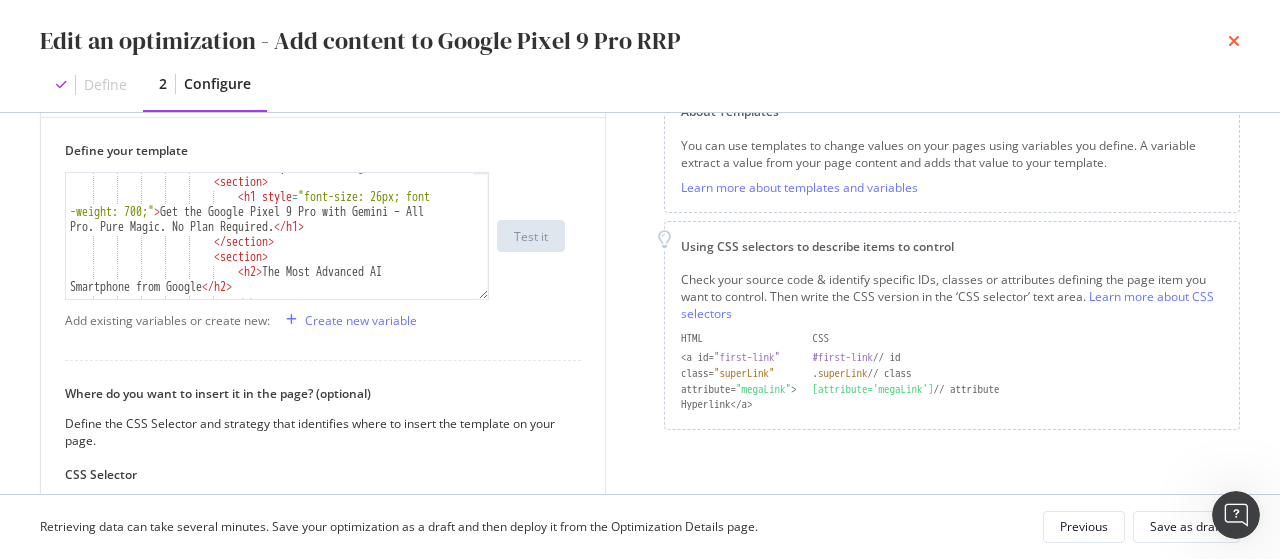 click at bounding box center (1234, 41) 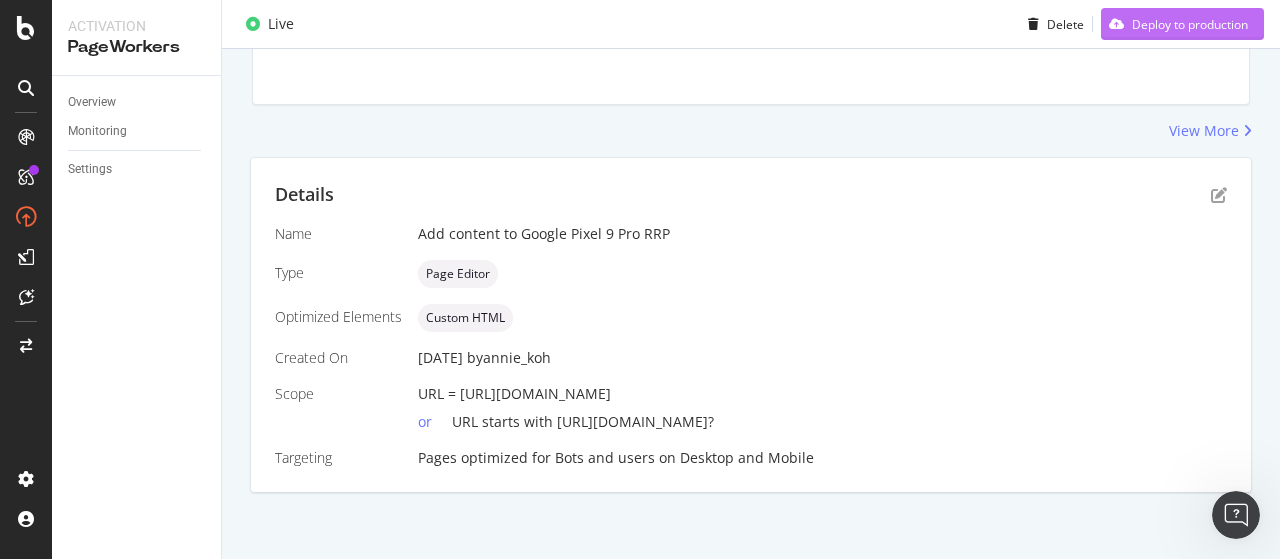 click on "Deploy to production" at bounding box center [1190, 23] 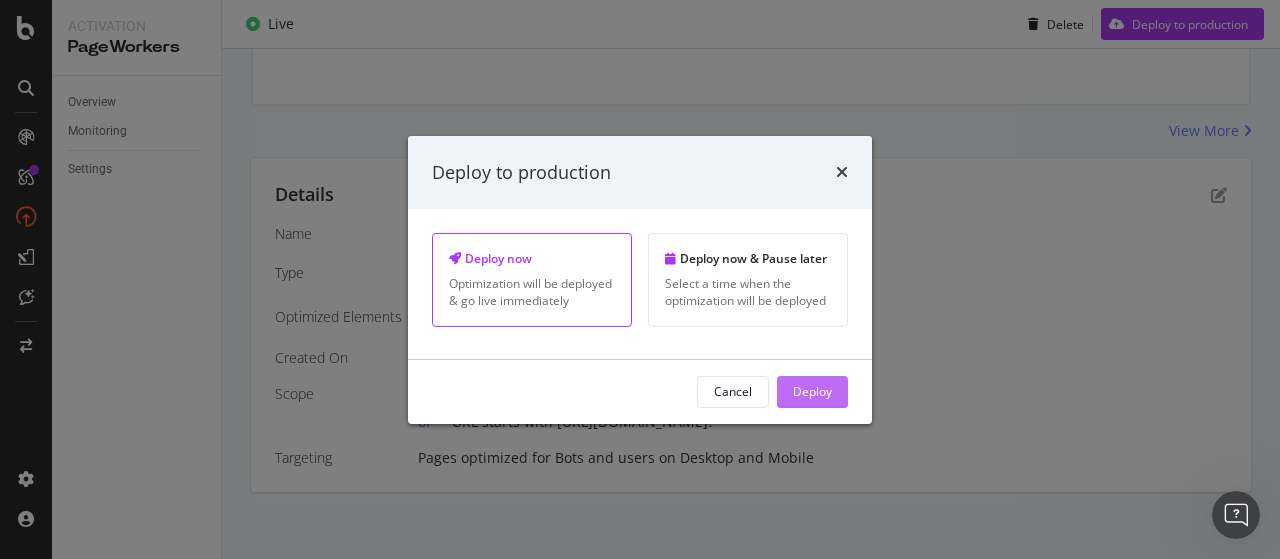 click on "Deploy" at bounding box center (812, 391) 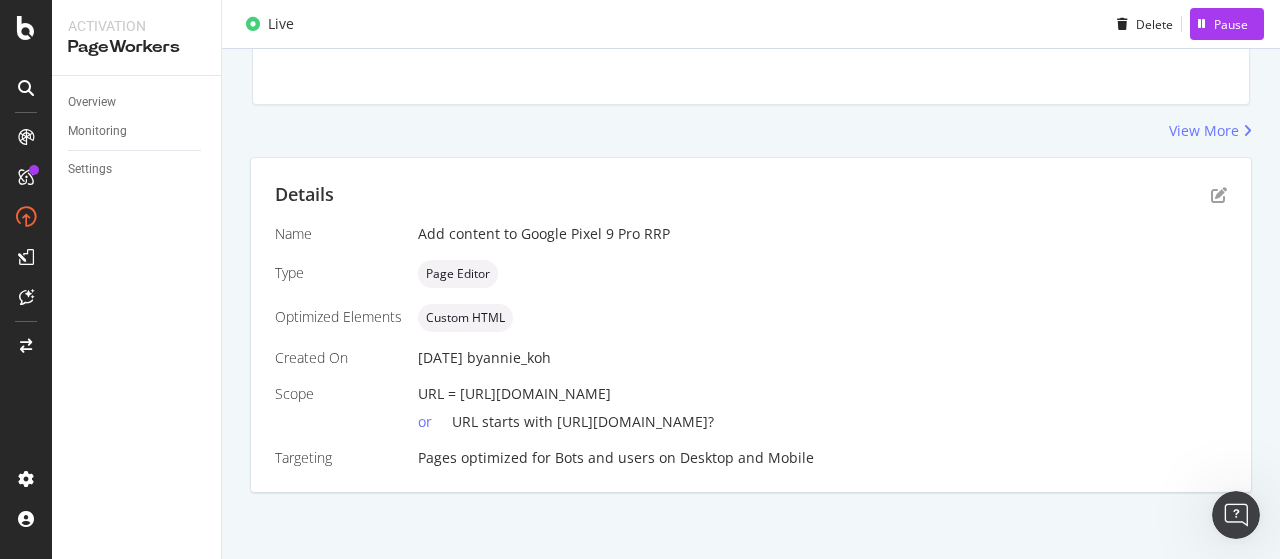 scroll, scrollTop: 0, scrollLeft: 0, axis: both 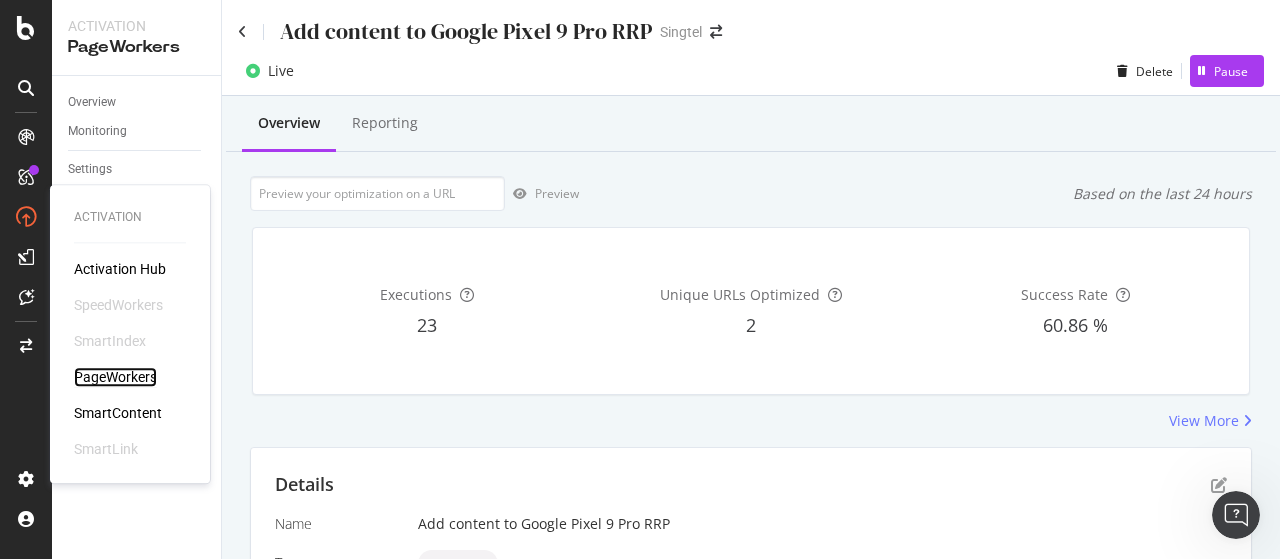 click on "PageWorkers" at bounding box center (115, 377) 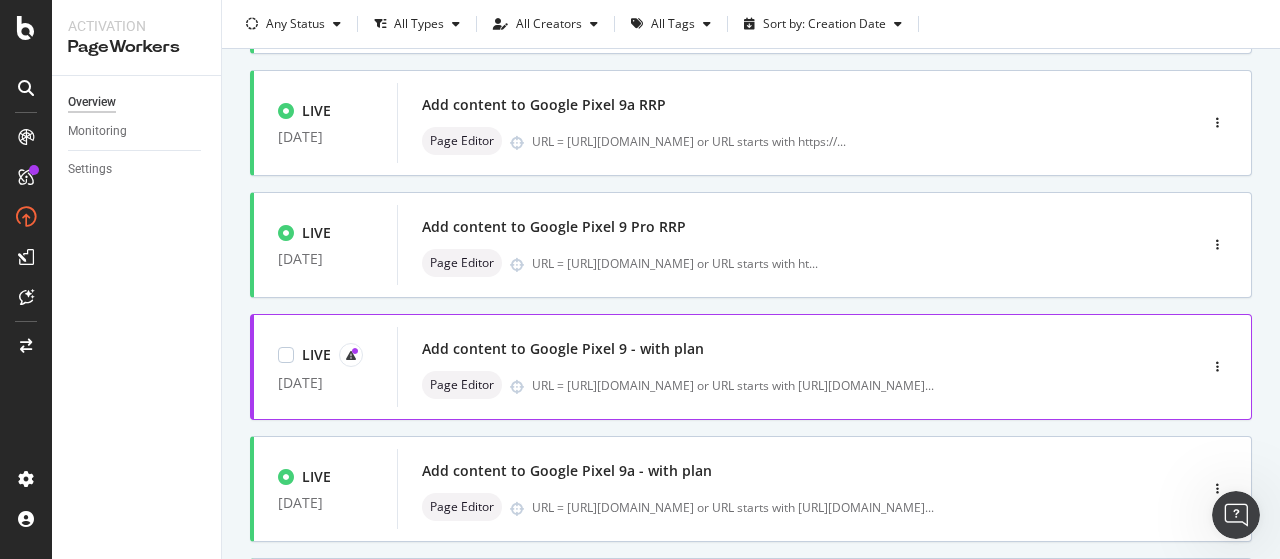 scroll, scrollTop: 357, scrollLeft: 0, axis: vertical 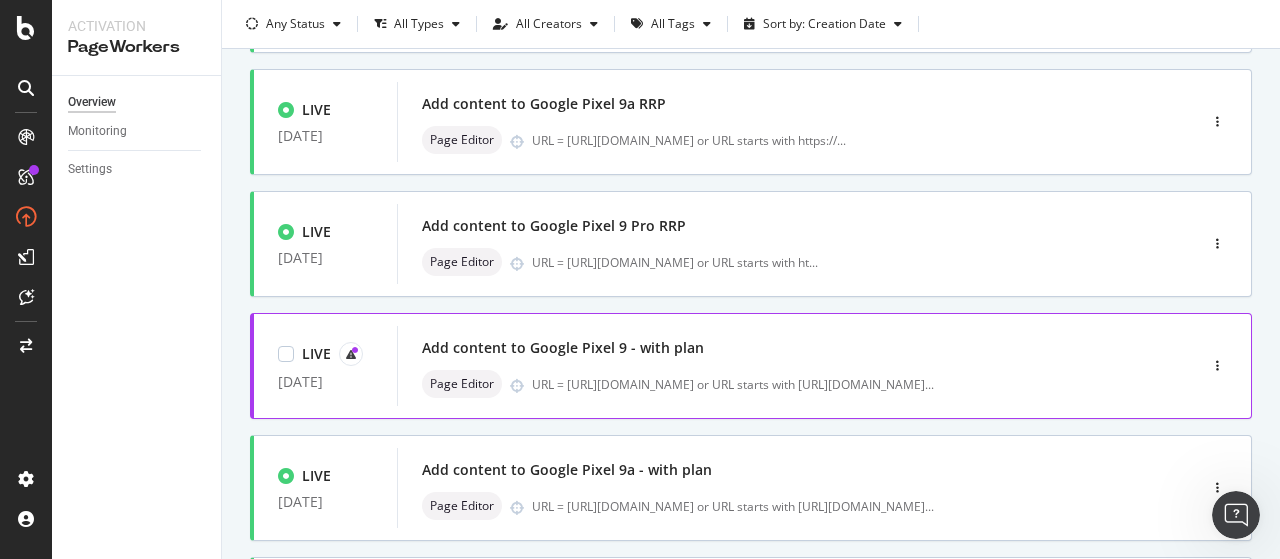 drag, startPoint x: 574, startPoint y: 337, endPoint x: 504, endPoint y: 337, distance: 70 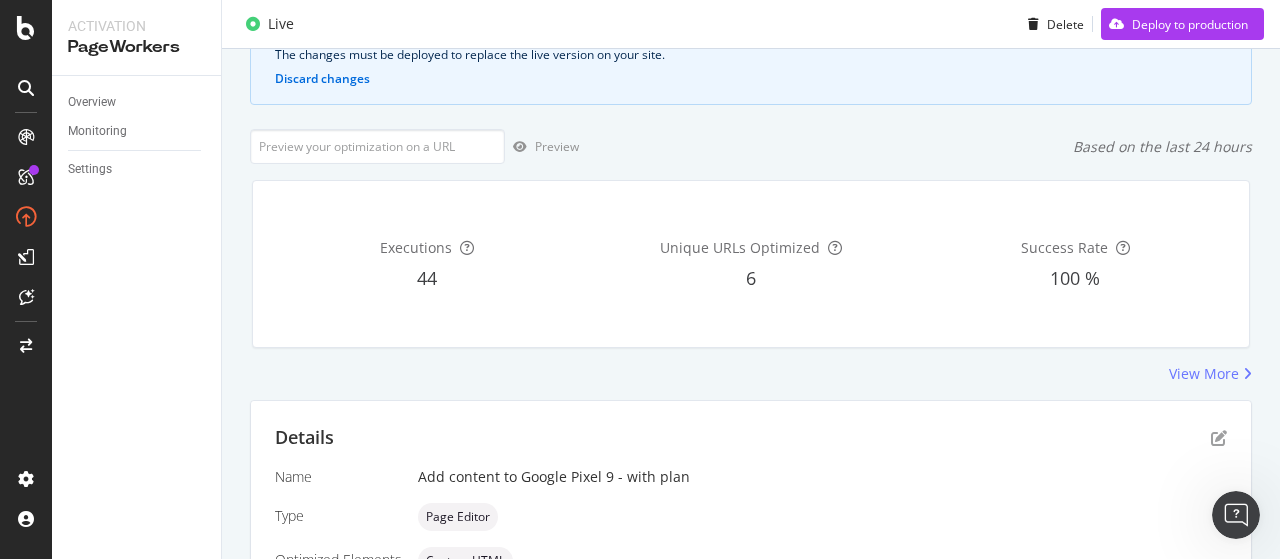 scroll, scrollTop: 174, scrollLeft: 0, axis: vertical 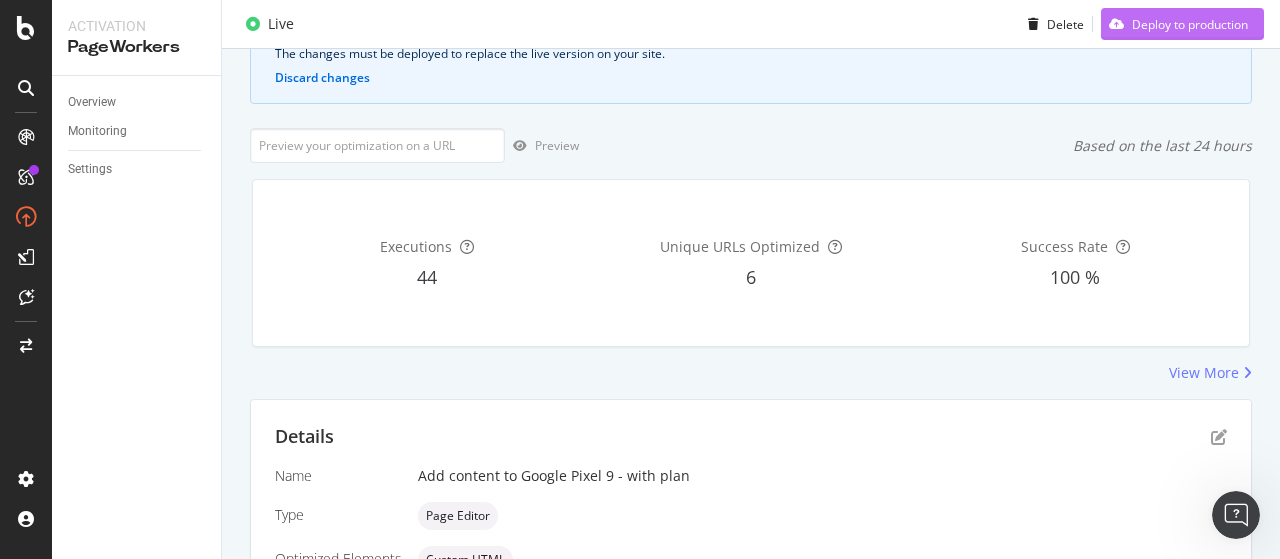 click on "Deploy to production" at bounding box center [1174, 24] 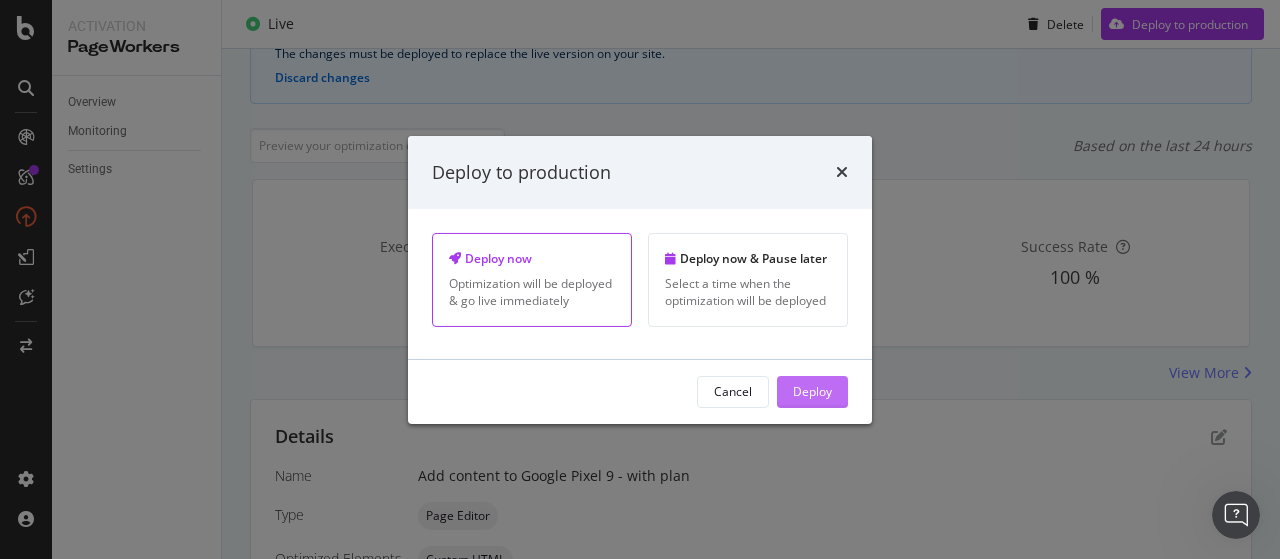 click on "Deploy" at bounding box center [812, 391] 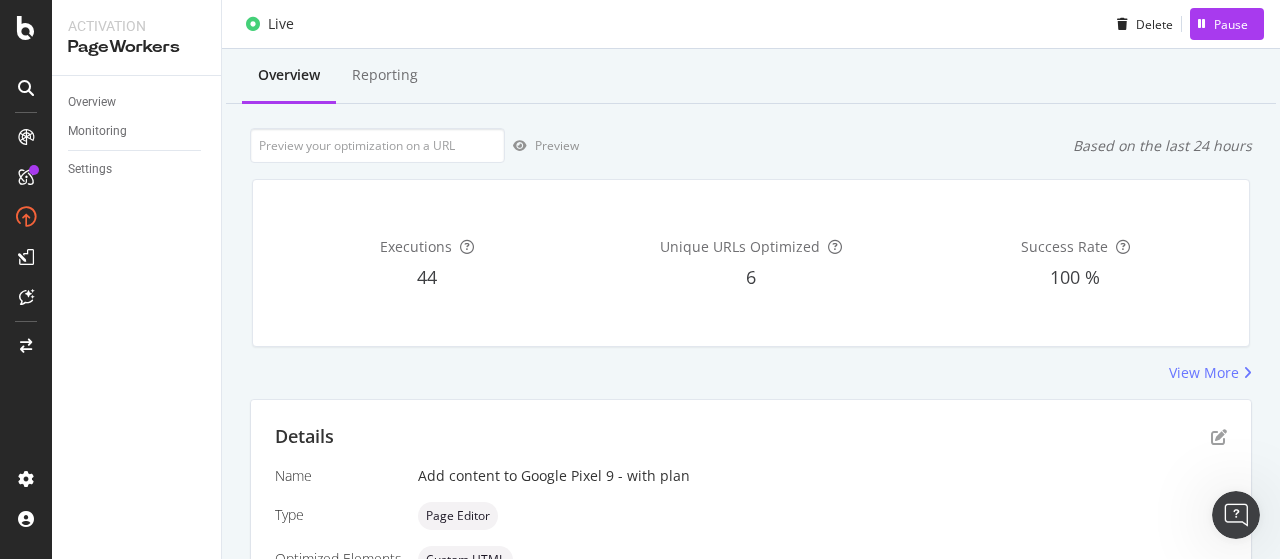 scroll, scrollTop: 0, scrollLeft: 0, axis: both 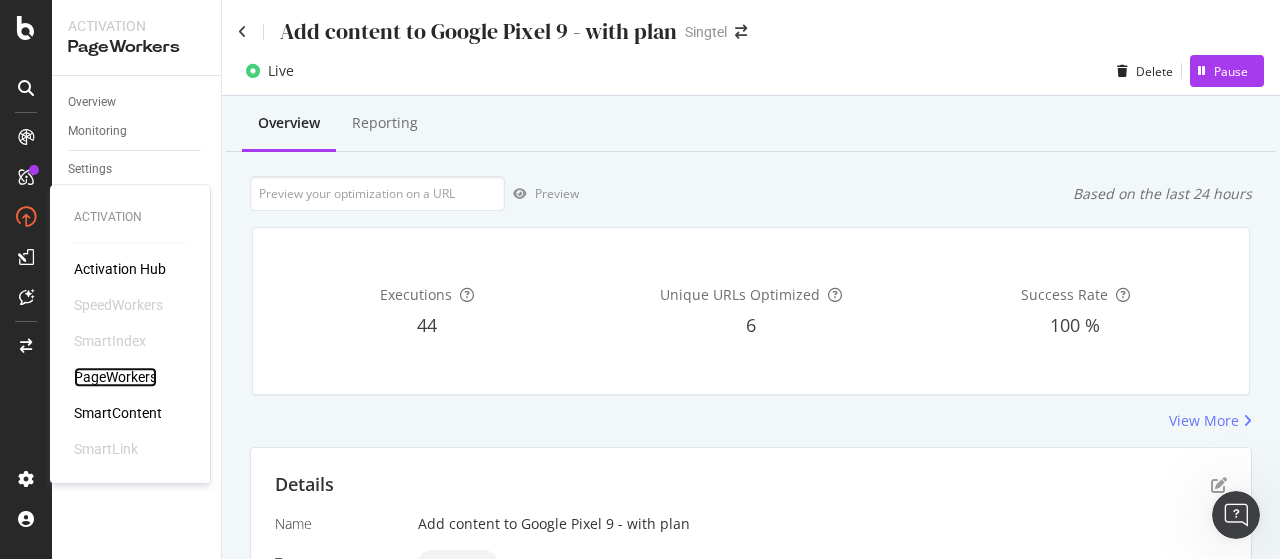 click on "PageWorkers" at bounding box center (115, 377) 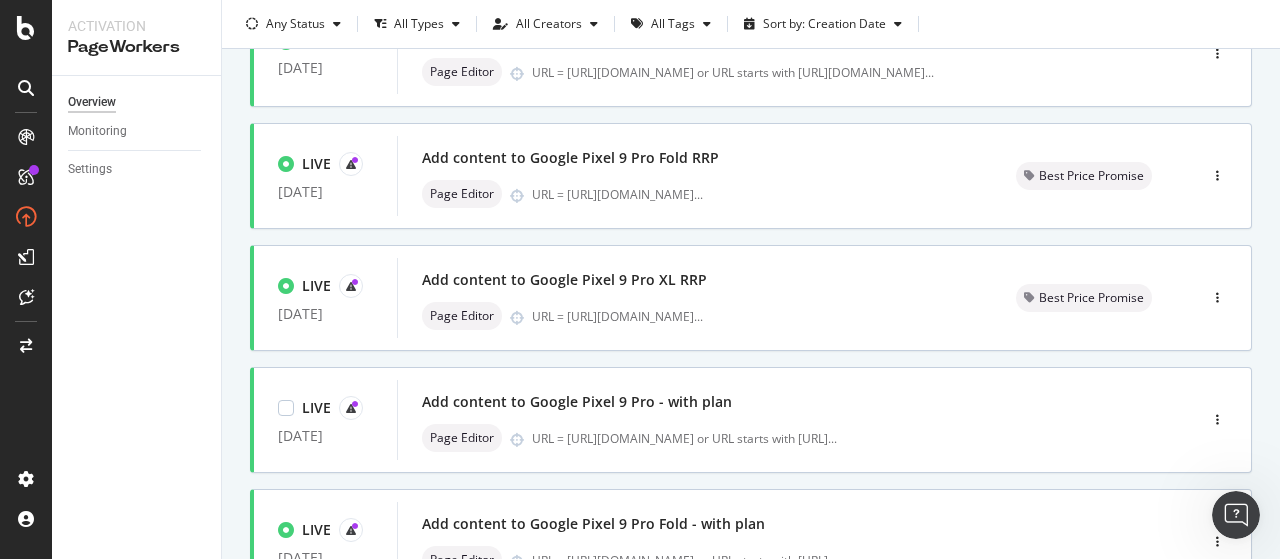 scroll, scrollTop: 792, scrollLeft: 0, axis: vertical 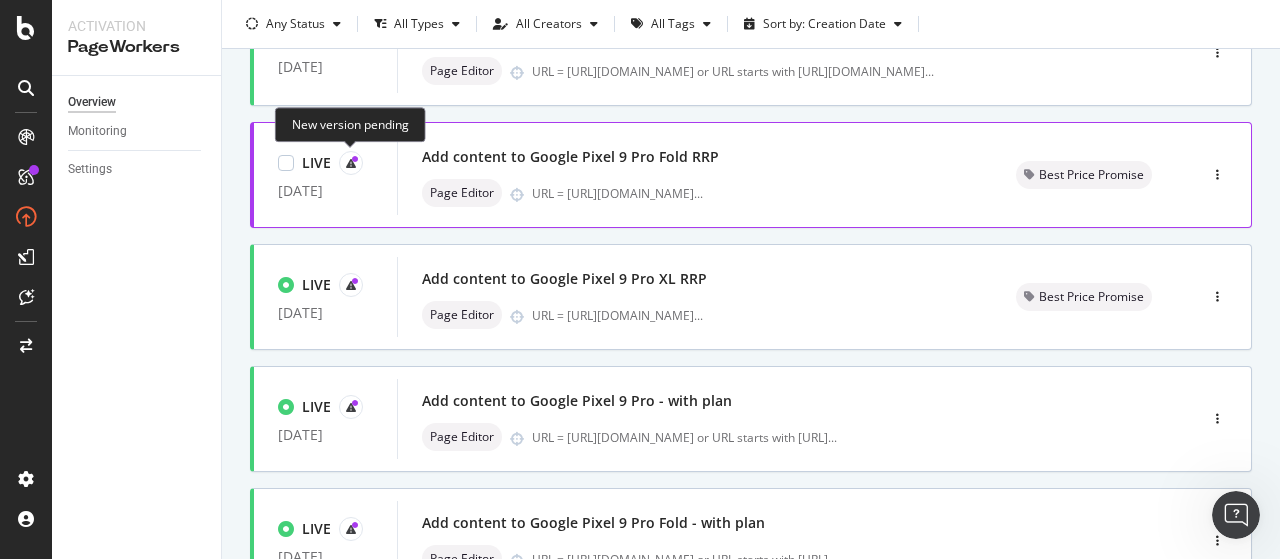 click at bounding box center (351, 163) 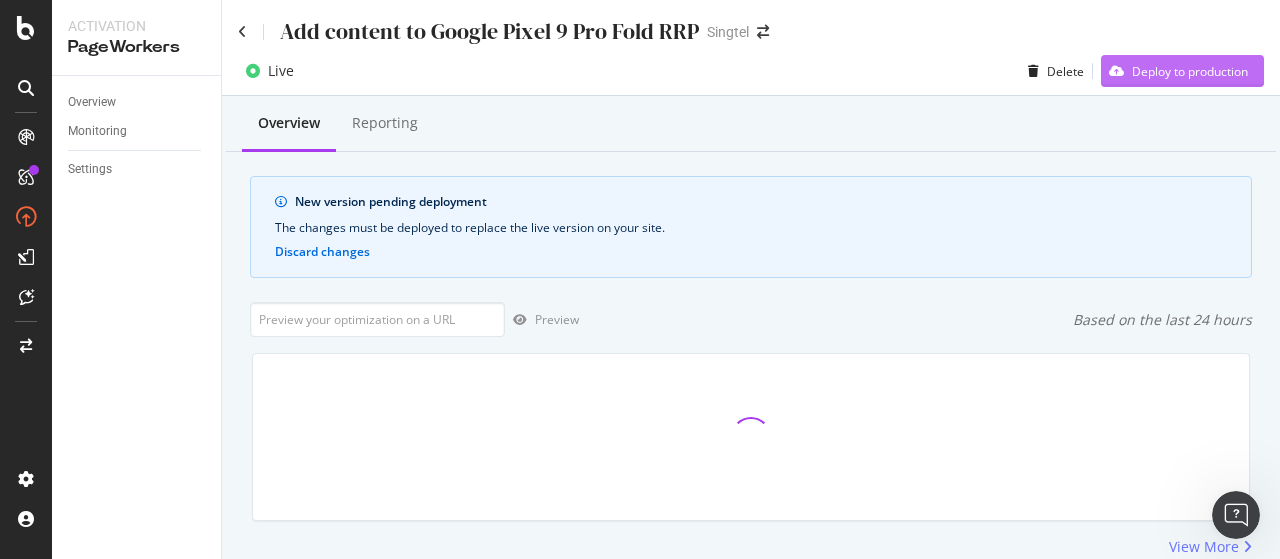 click on "Deploy to production" at bounding box center (1190, 71) 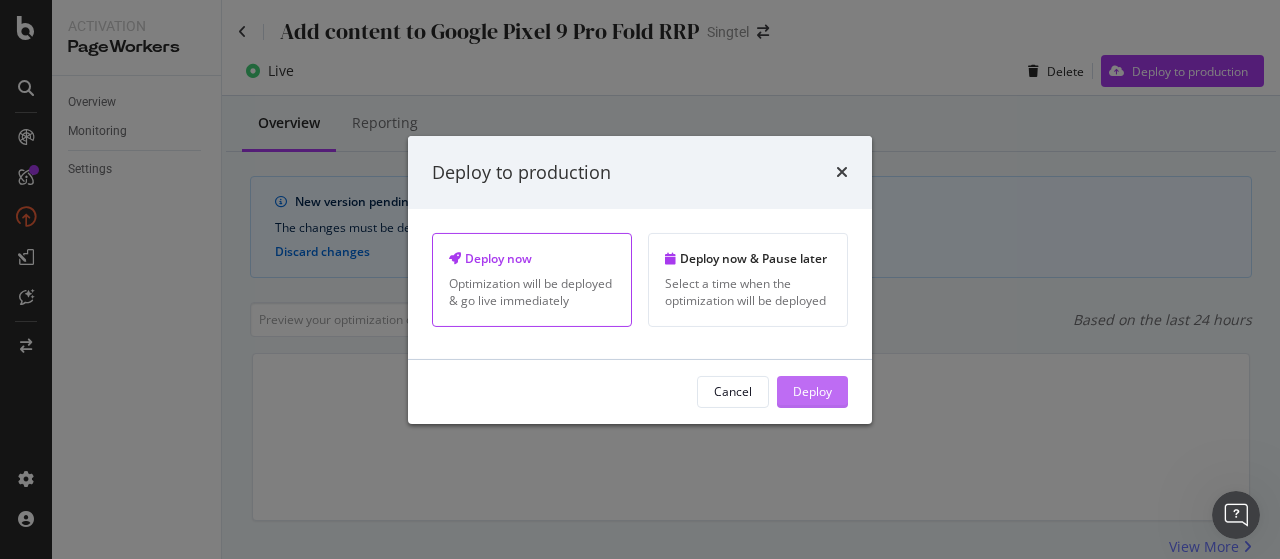 click on "Deploy" at bounding box center [812, 392] 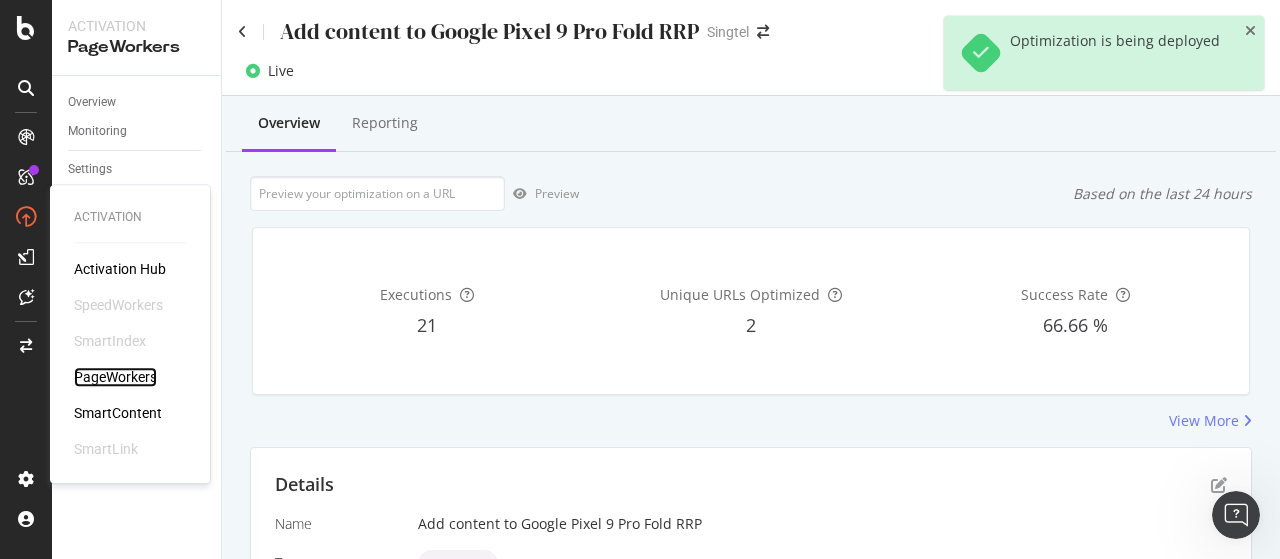 click on "PageWorkers" at bounding box center [115, 377] 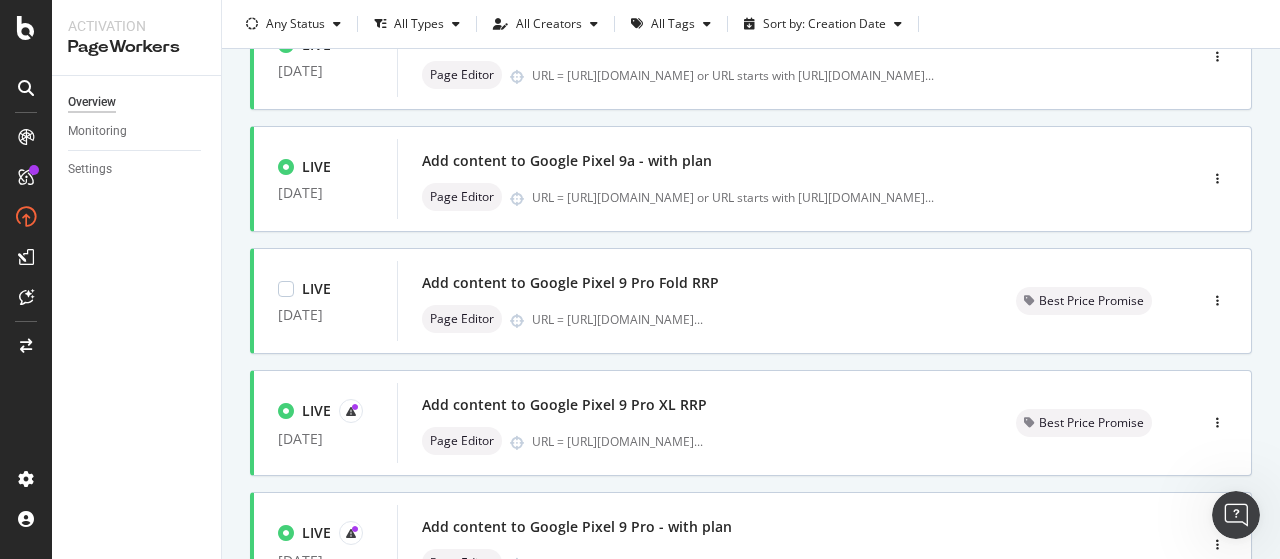 scroll, scrollTop: 808, scrollLeft: 0, axis: vertical 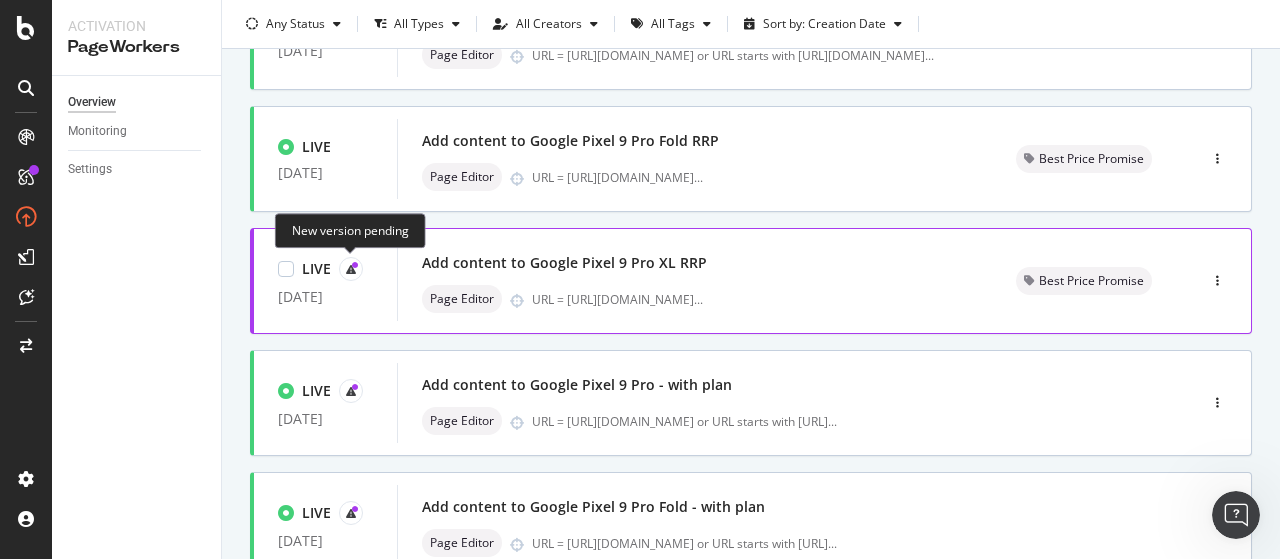 click at bounding box center (351, 269) 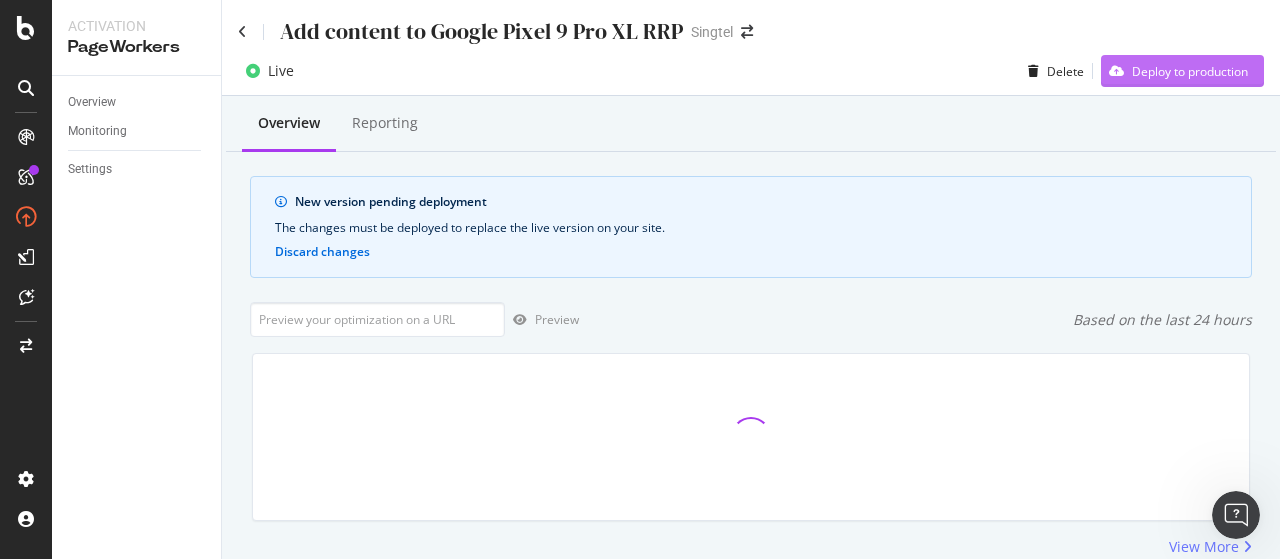 click on "Deploy to production" at bounding box center [1190, 71] 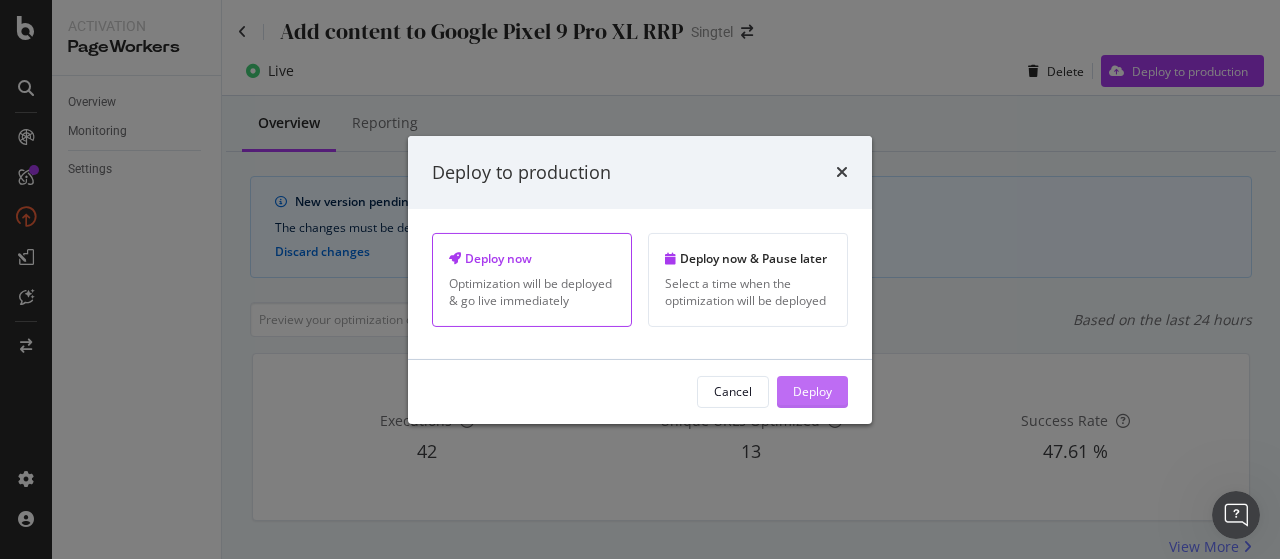 click on "Deploy" at bounding box center (812, 391) 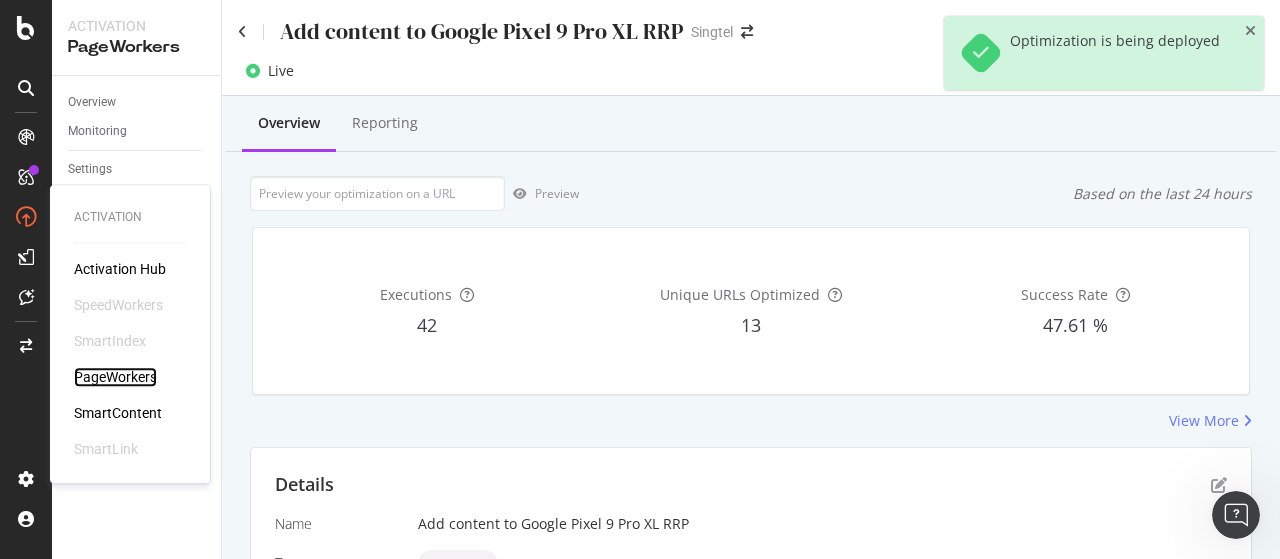click on "PageWorkers" at bounding box center [115, 377] 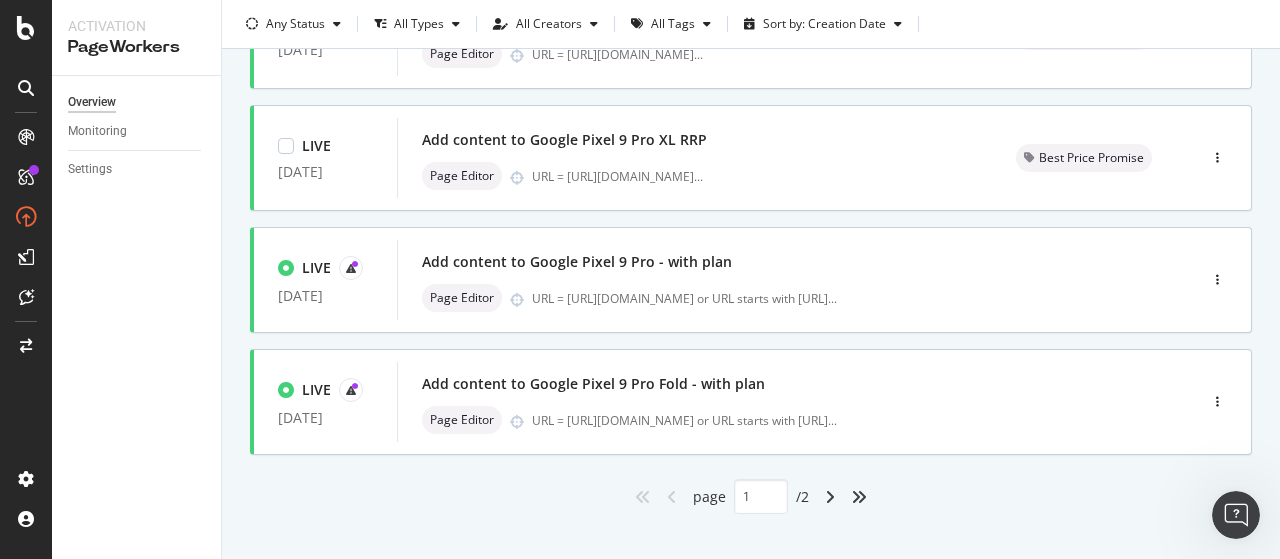 scroll, scrollTop: 932, scrollLeft: 0, axis: vertical 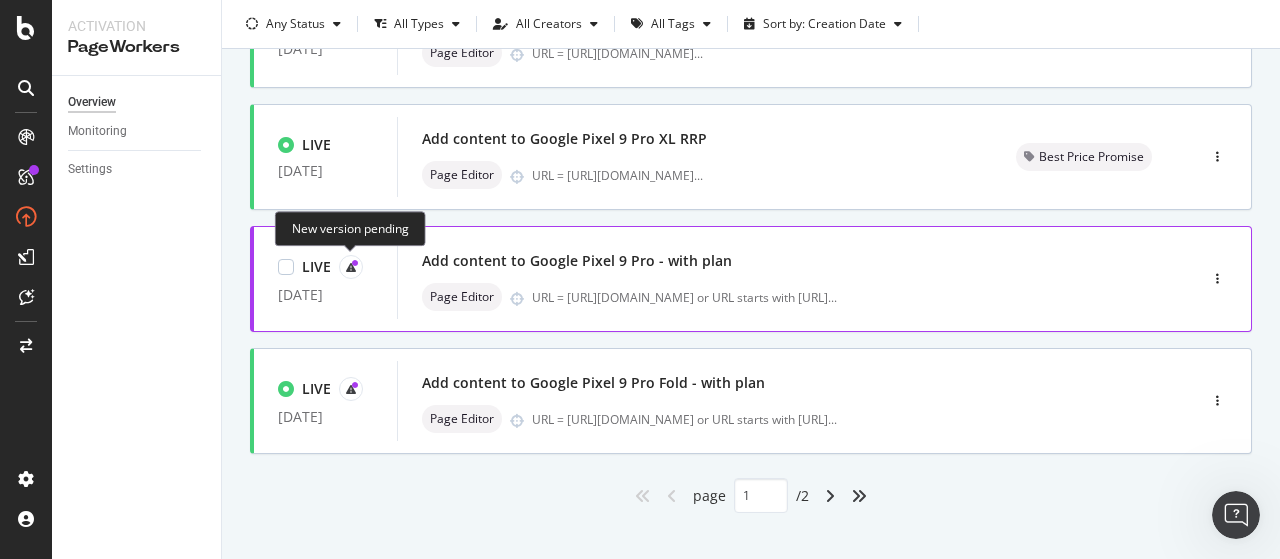 click at bounding box center (351, 267) 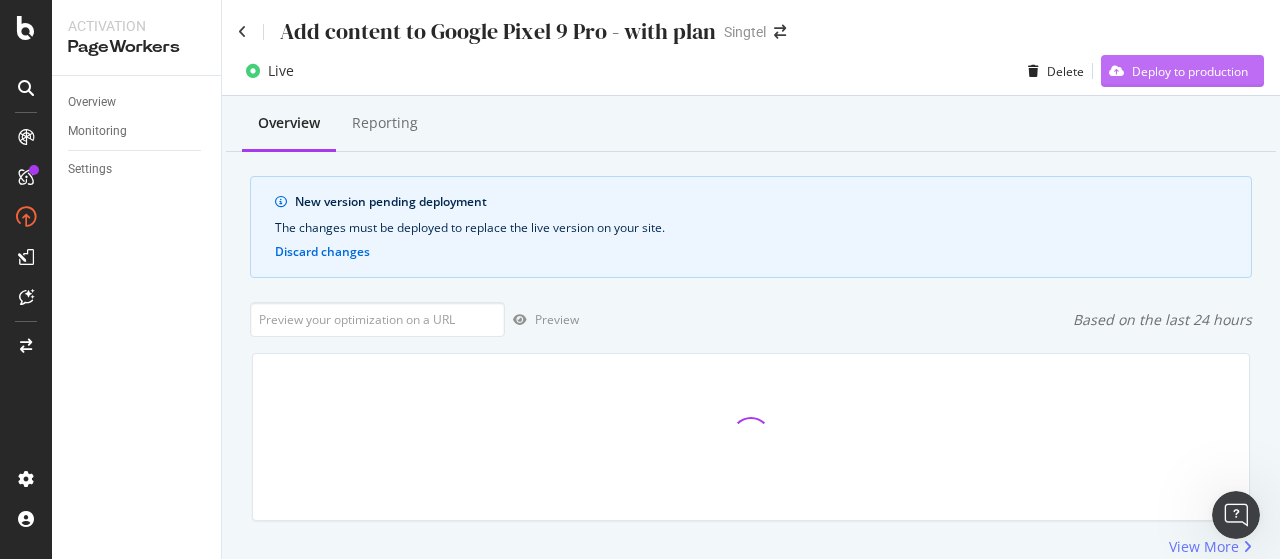 click on "Deploy to production" at bounding box center [1190, 71] 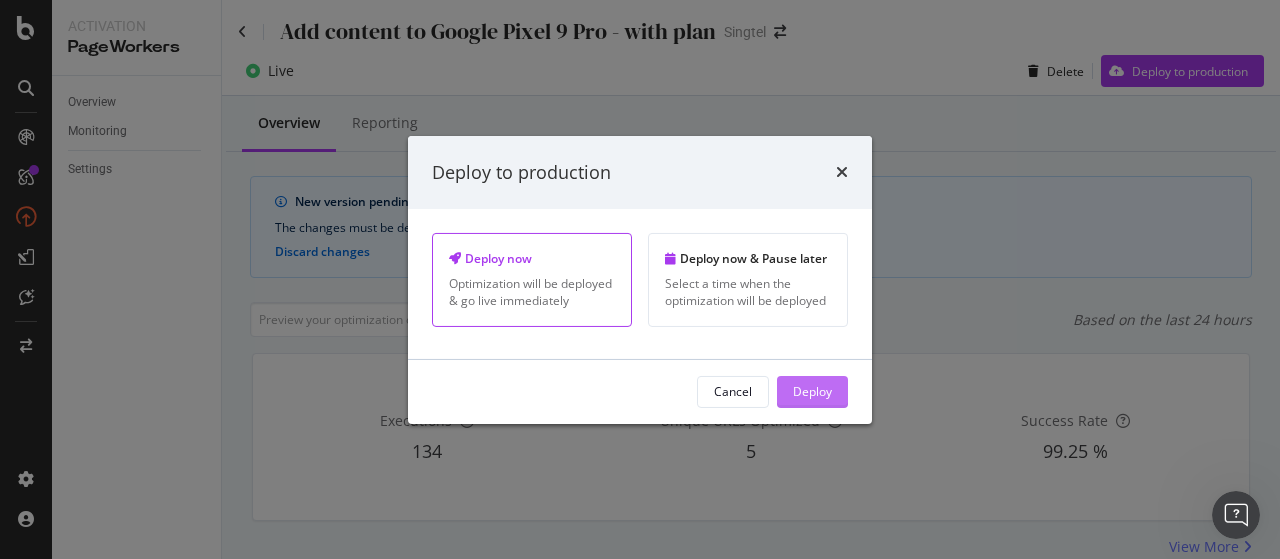 click on "Deploy" at bounding box center [812, 391] 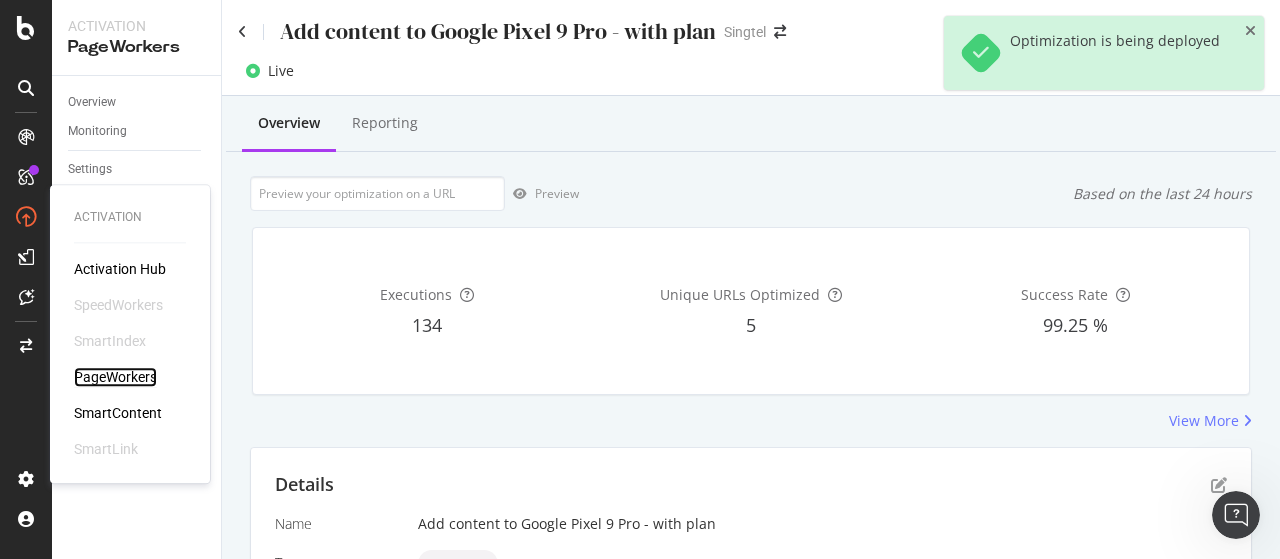 click on "PageWorkers" at bounding box center [115, 377] 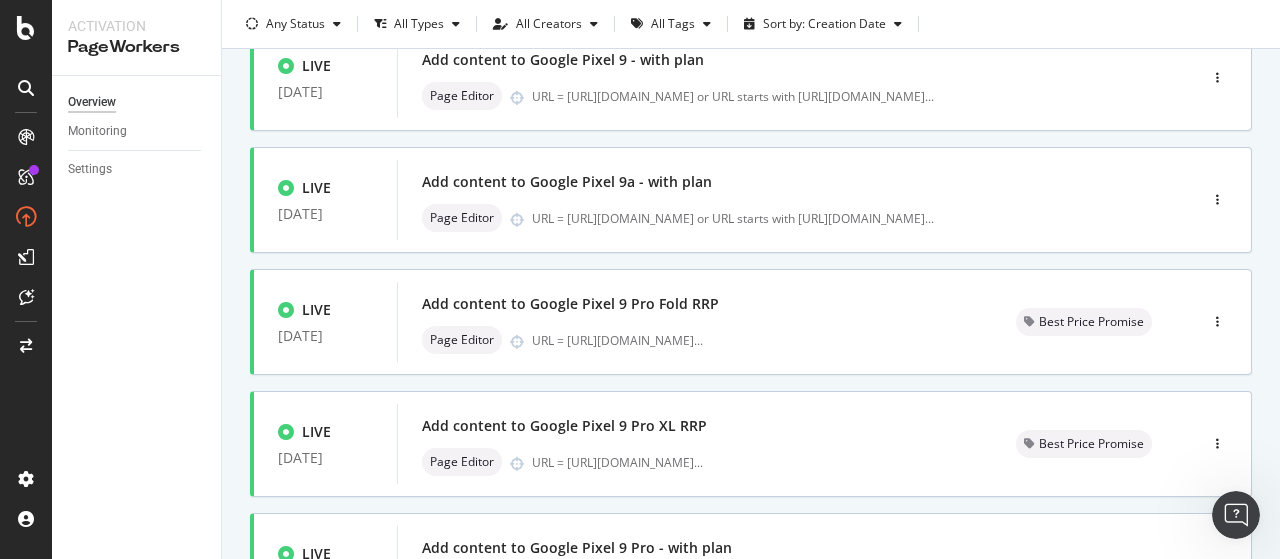 scroll, scrollTop: 954, scrollLeft: 0, axis: vertical 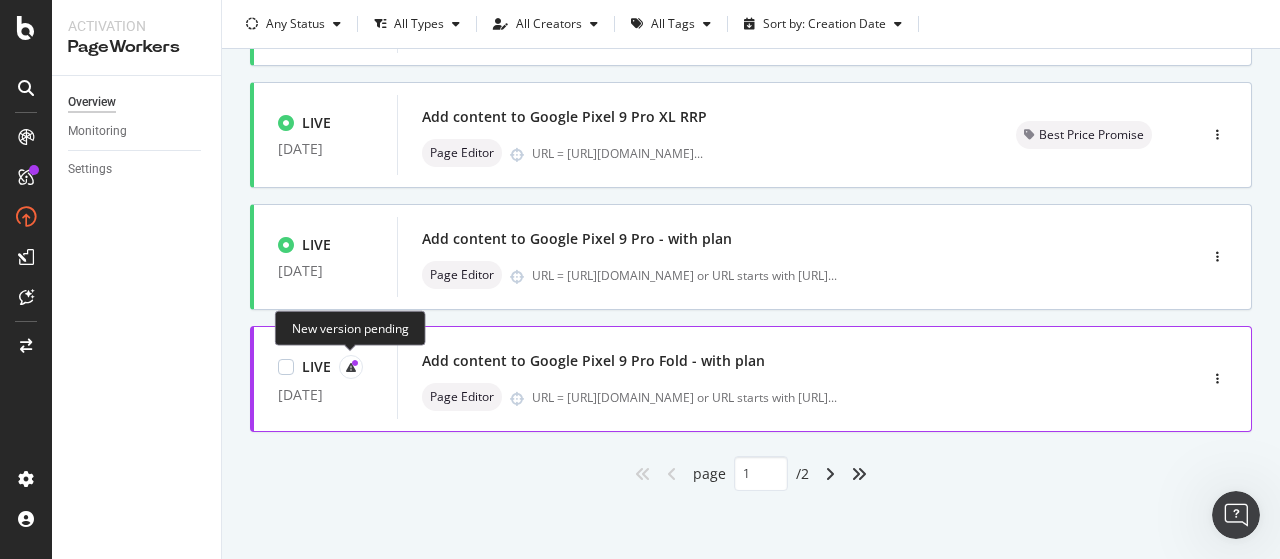 click at bounding box center [351, 367] 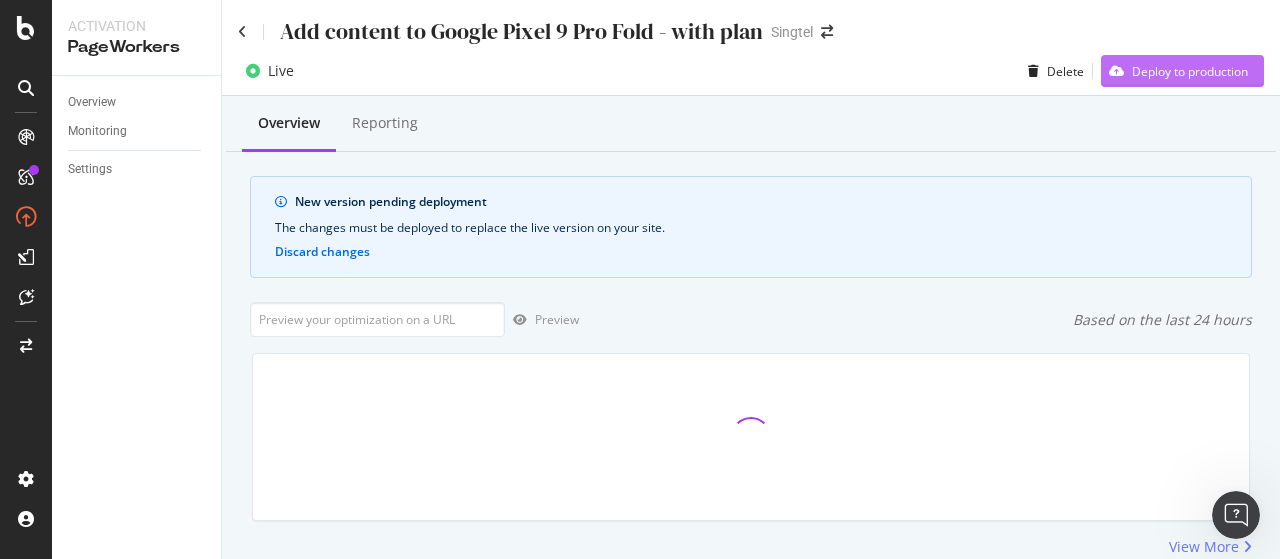 click on "Deploy to production" at bounding box center (1190, 71) 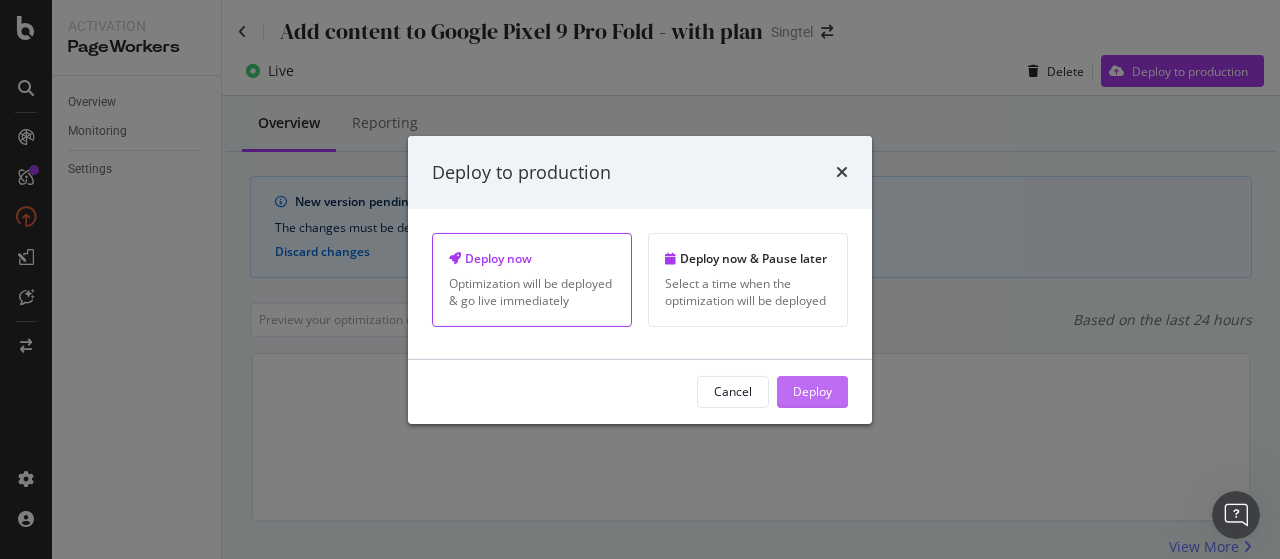 click on "Deploy" at bounding box center [812, 391] 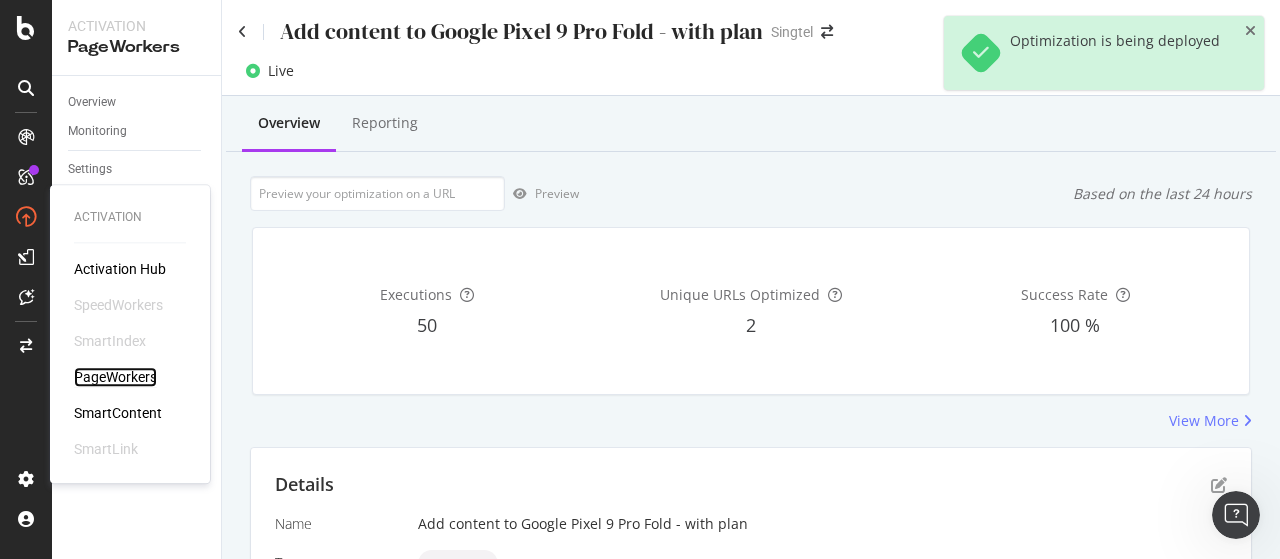 click on "PageWorkers" at bounding box center [115, 377] 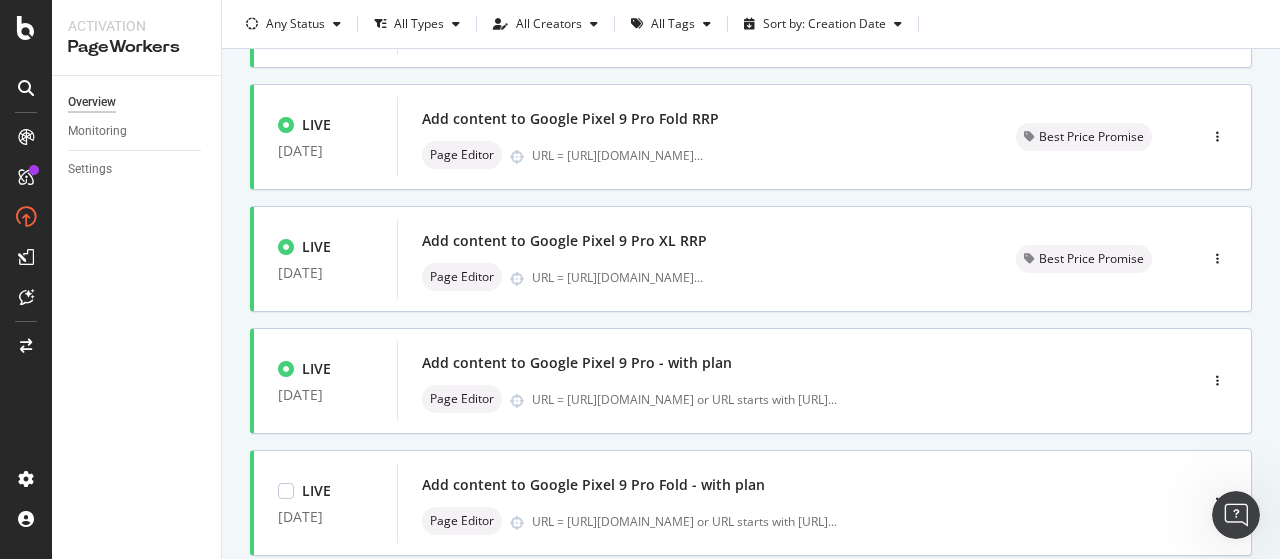 scroll, scrollTop: 954, scrollLeft: 0, axis: vertical 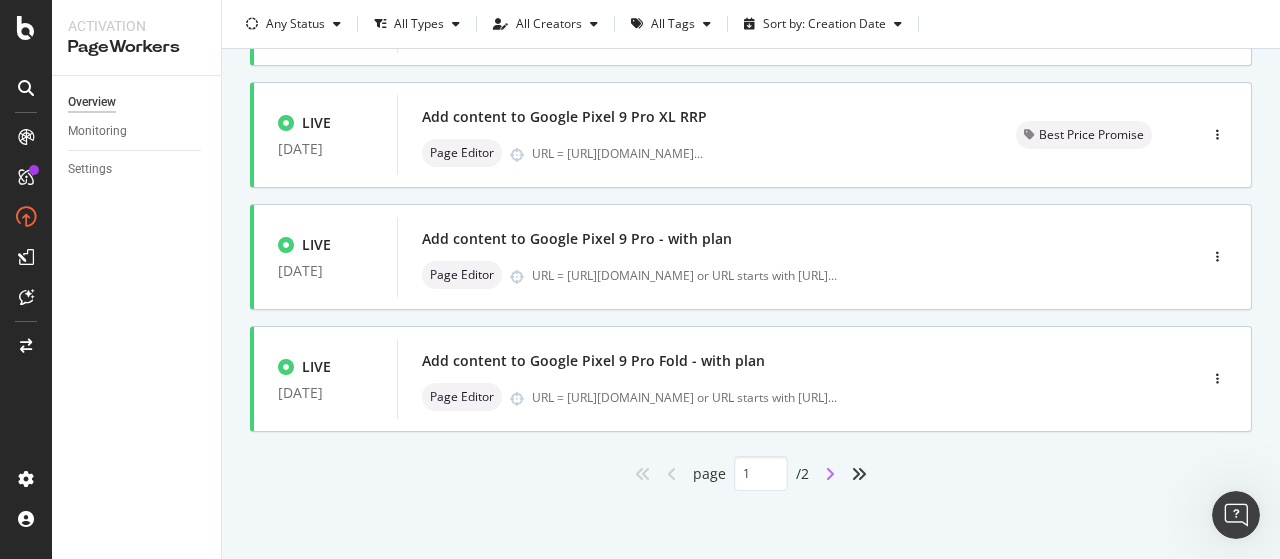 click at bounding box center (830, 474) 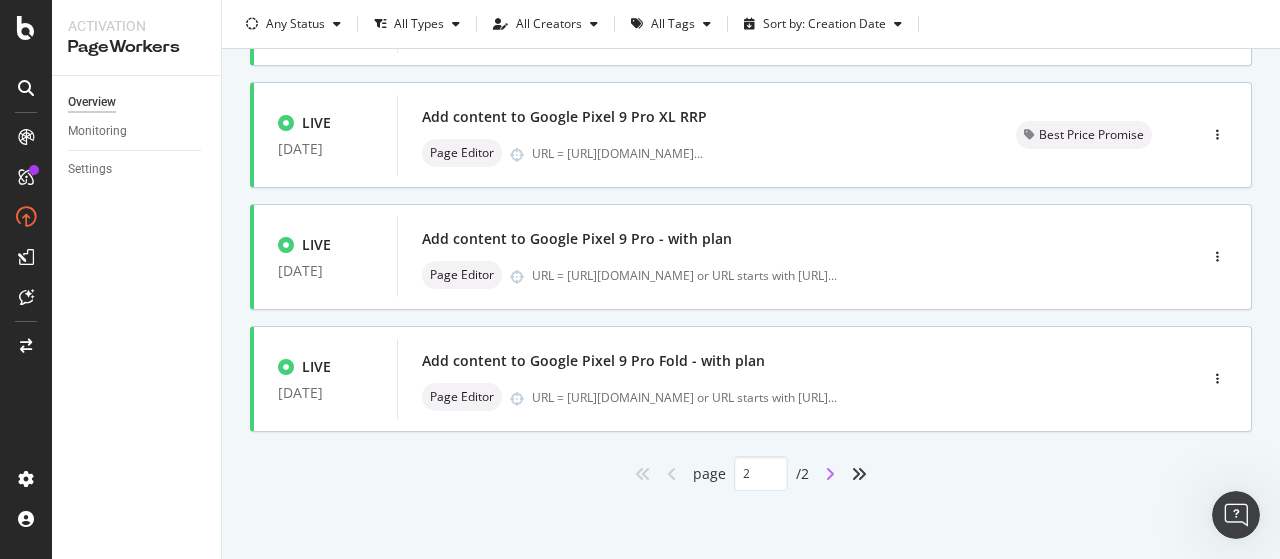 scroll, scrollTop: 0, scrollLeft: 0, axis: both 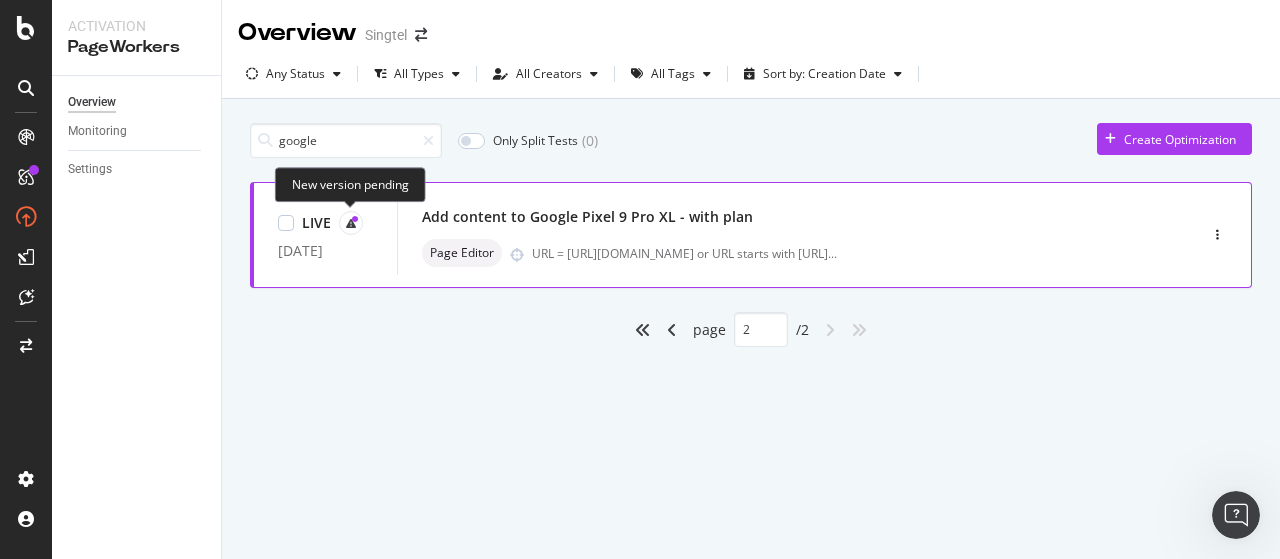 click at bounding box center [355, 219] 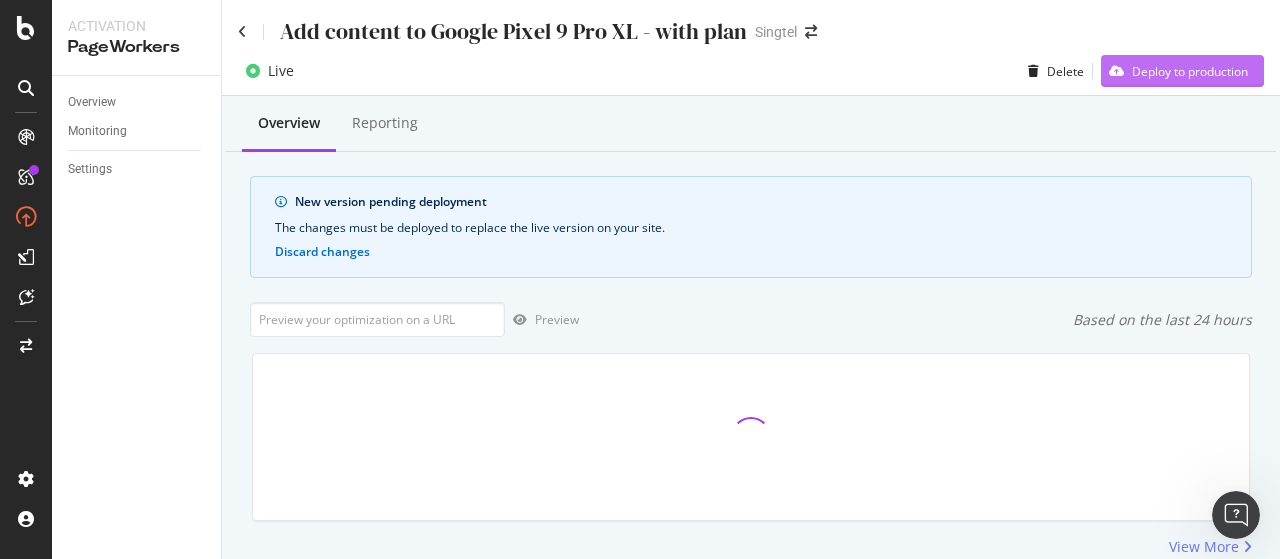 click on "Deploy to production" at bounding box center (1190, 71) 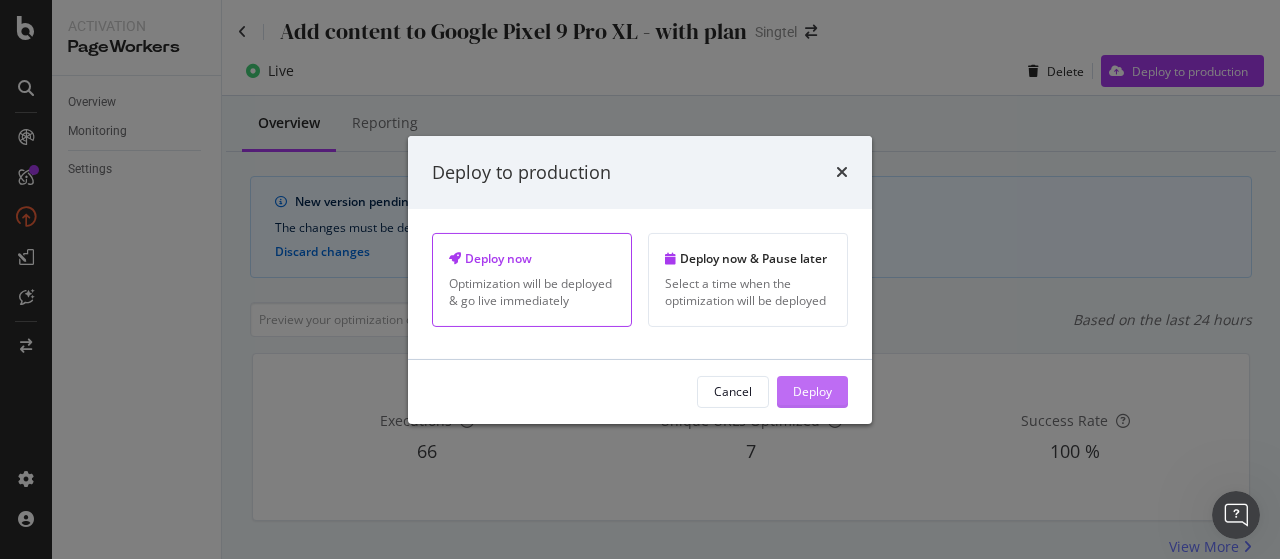 click on "Deploy" at bounding box center [812, 392] 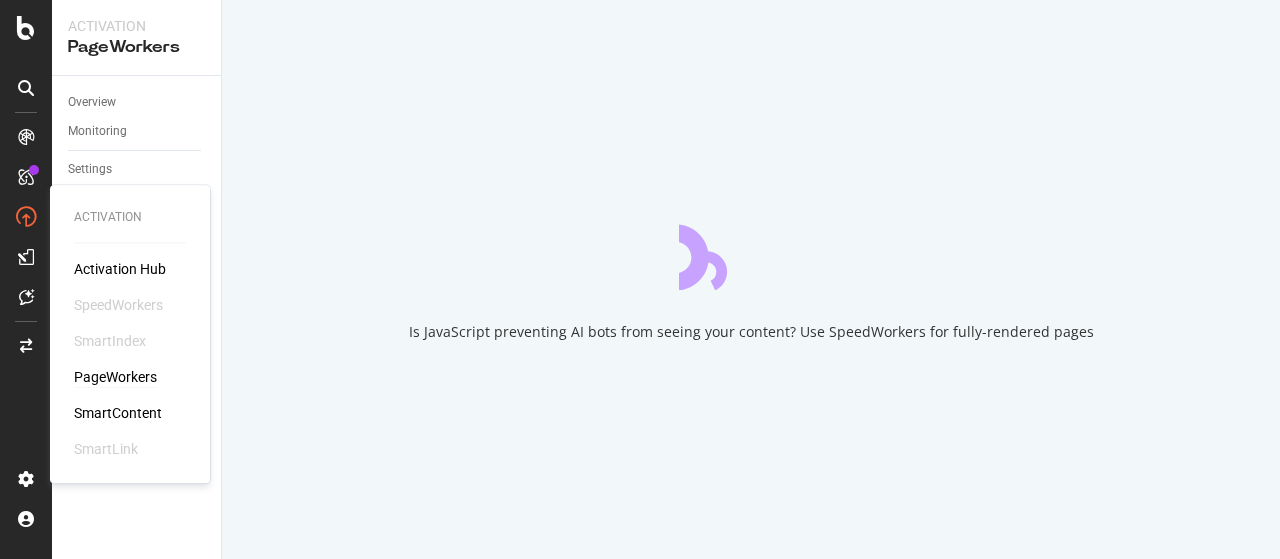 scroll, scrollTop: 0, scrollLeft: 0, axis: both 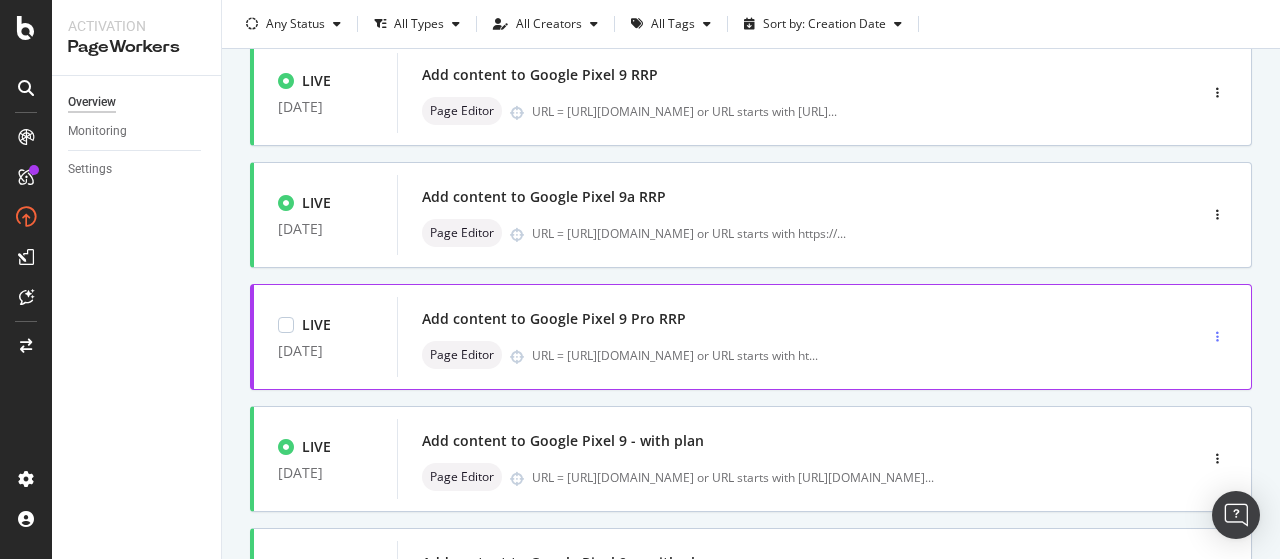 click at bounding box center (1217, 337) 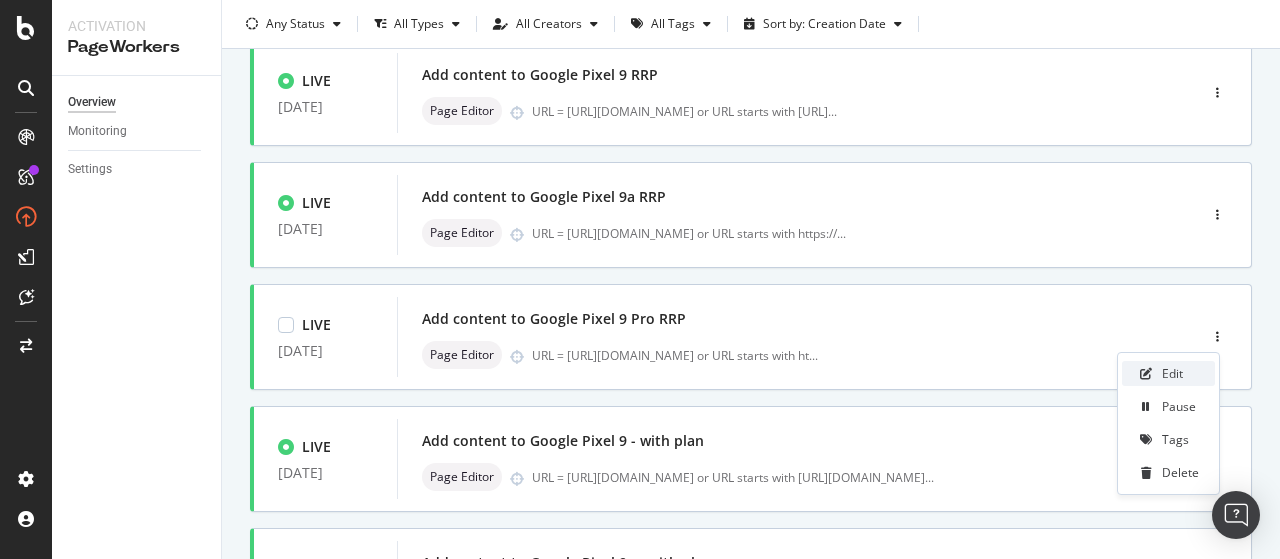 click on "Edit" at bounding box center (1172, 373) 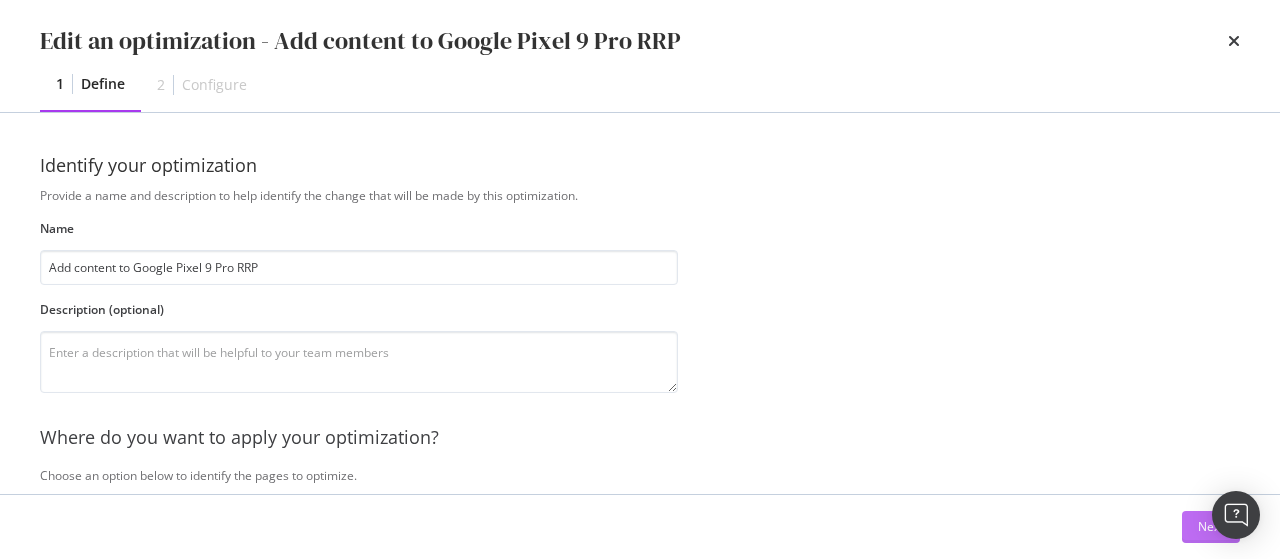click on "Next" at bounding box center [1211, 526] 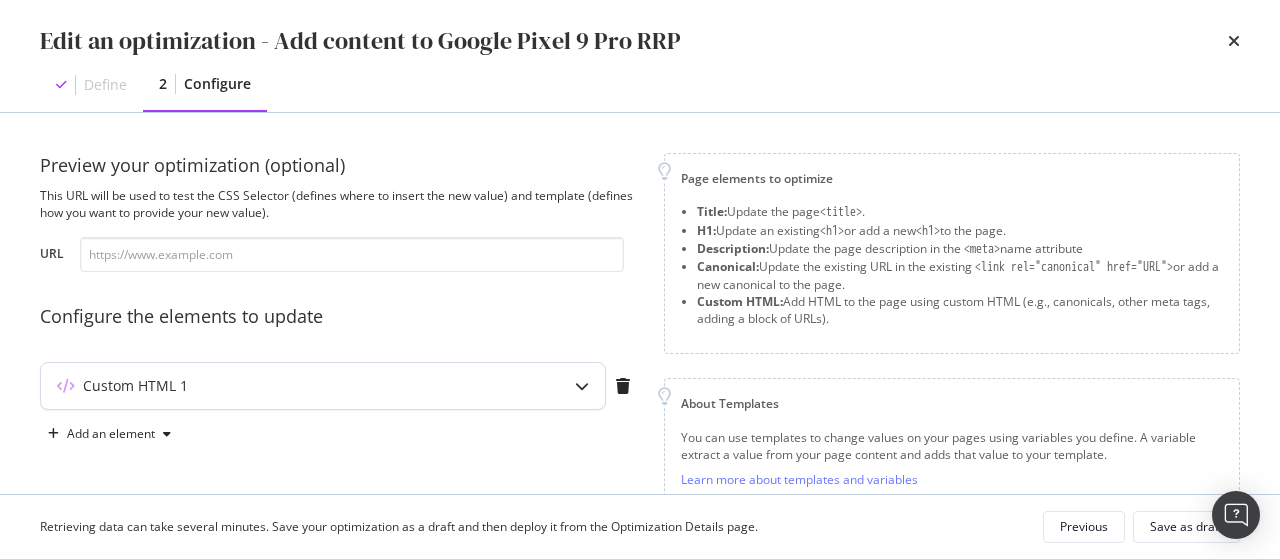 click on "Custom HTML 1" at bounding box center [323, 386] 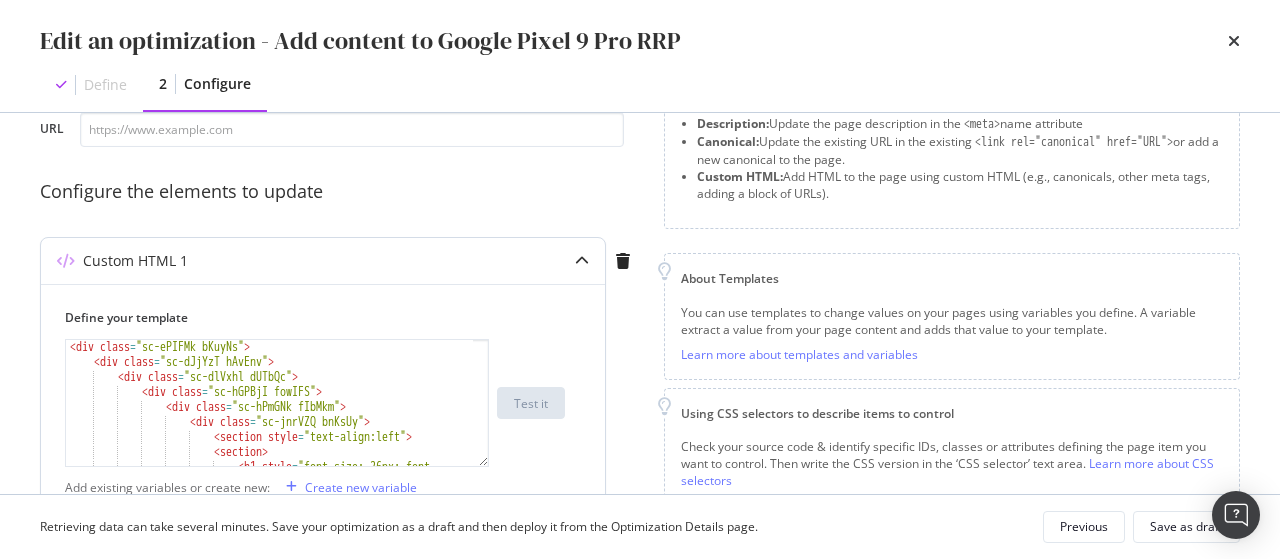 scroll, scrollTop: 126, scrollLeft: 0, axis: vertical 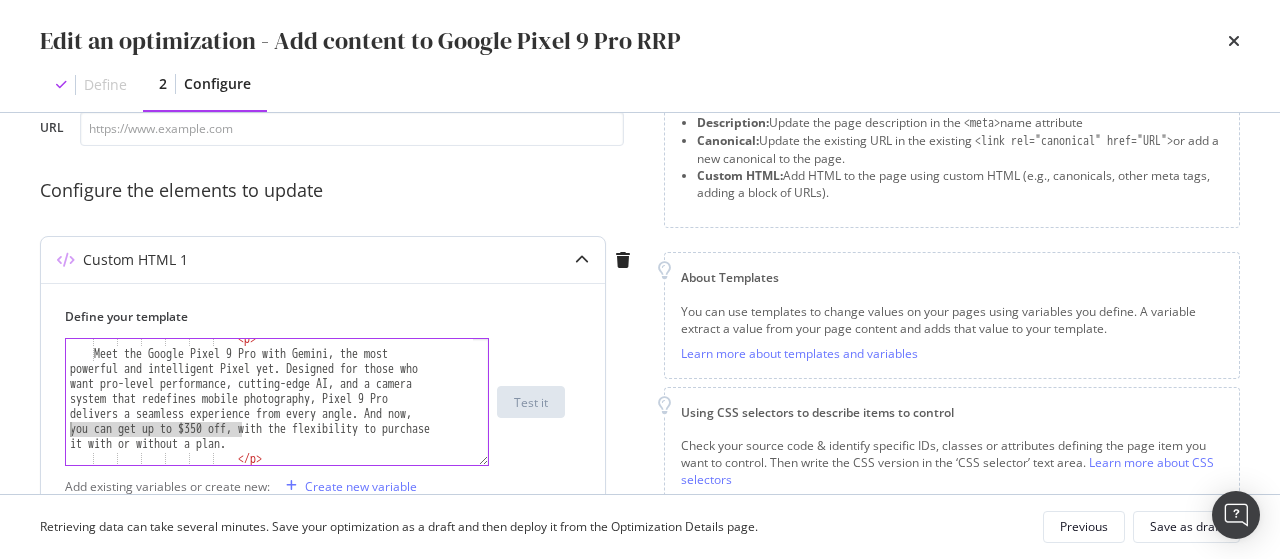 drag, startPoint x: 238, startPoint y: 427, endPoint x: 59, endPoint y: 426, distance: 179.00279 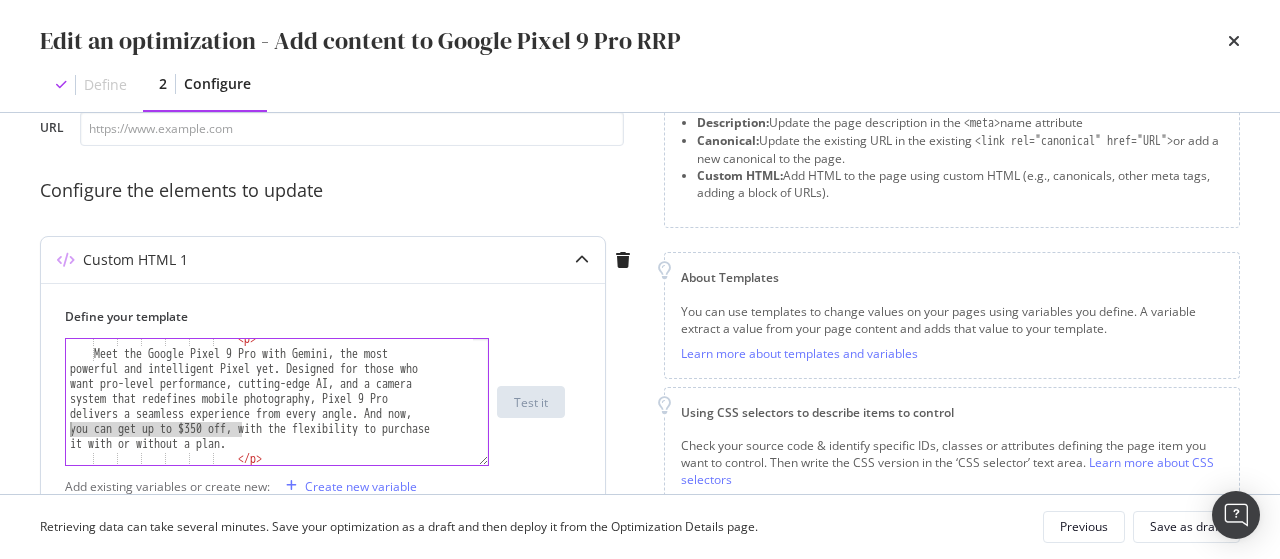 click on "< p >       Meet the Google Pixel 9 Pro with Gemini, the most  powerful and intelligent Pixel yet. Designed for those who  want pro-level performance, cutting-edge AI, and a camera  system that redefines mobile photography, Pixel 9 Pro  delivers a seamless experience from every angle. And now,  you can get up to $350 off, with the flexibility to purchase  it with or without a plan.                                       </ p >                               </ section >" at bounding box center (269, 402) 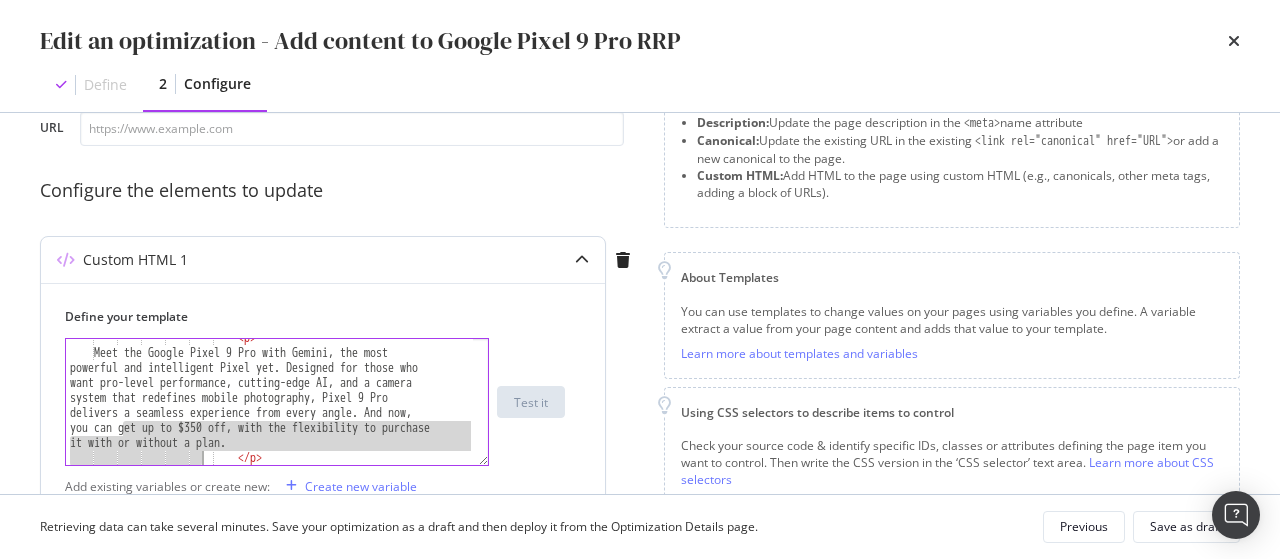 scroll, scrollTop: 233, scrollLeft: 0, axis: vertical 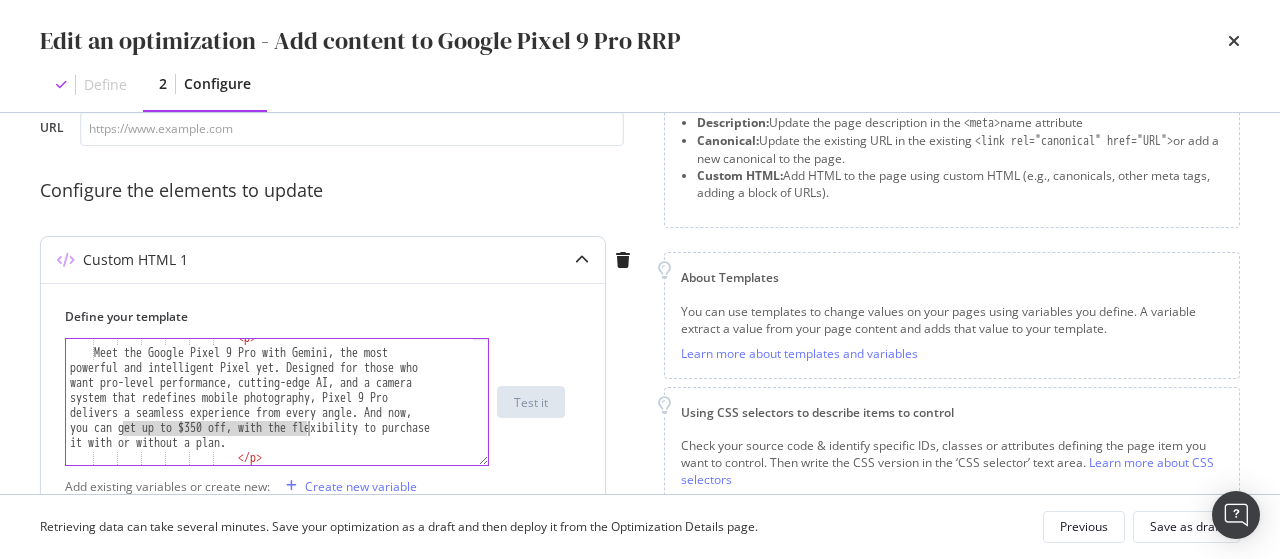 drag, startPoint x: 122, startPoint y: 429, endPoint x: 306, endPoint y: 429, distance: 184 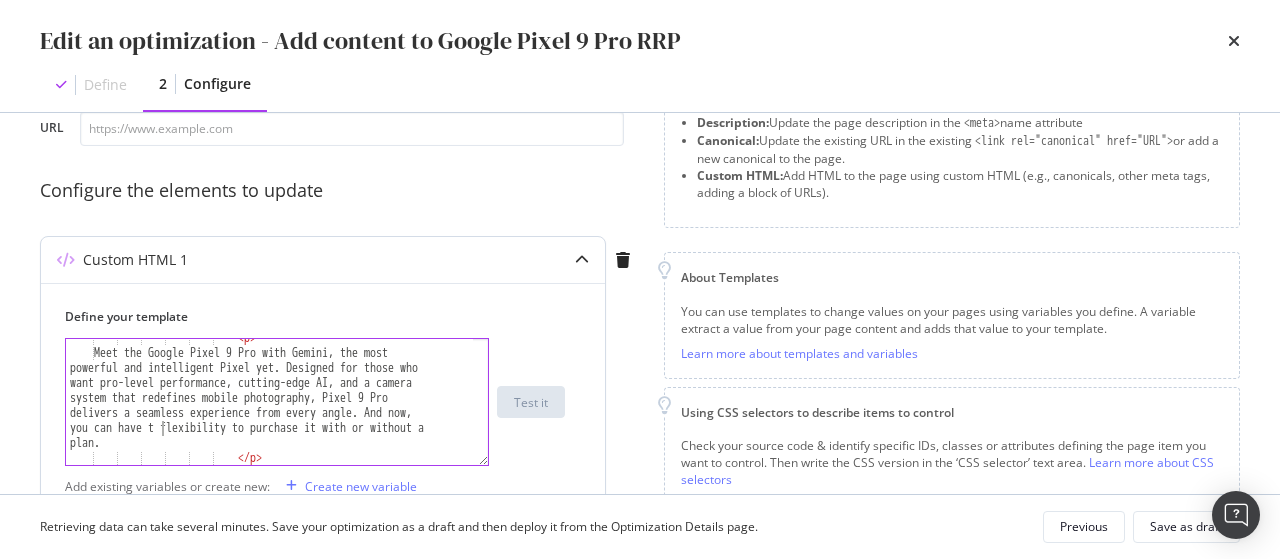 scroll, scrollTop: 0, scrollLeft: 164, axis: horizontal 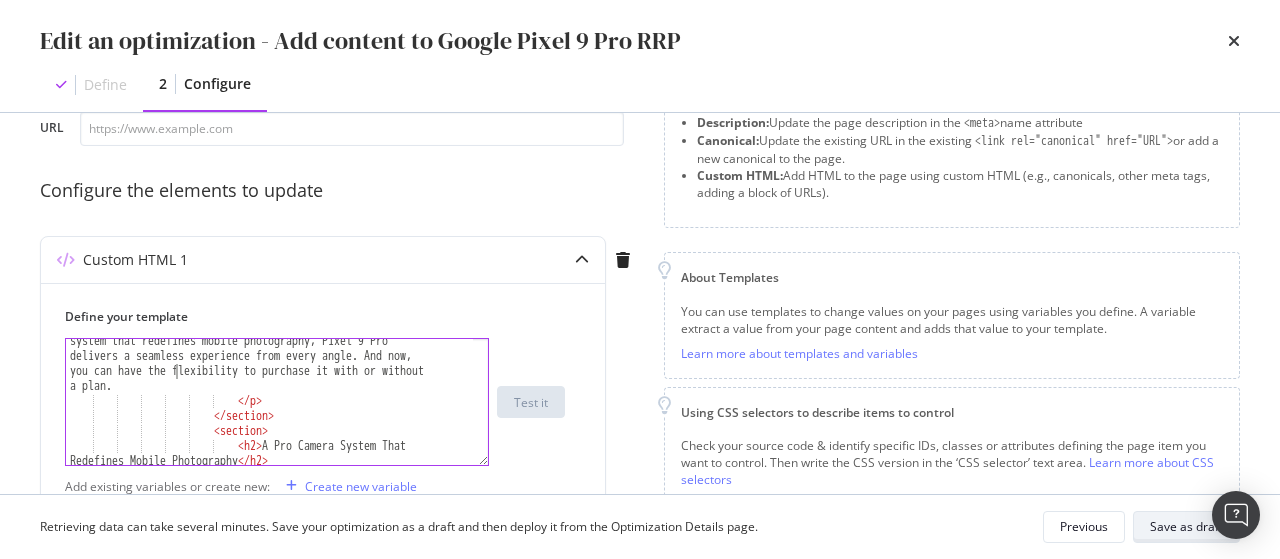 type on "Meet the Google Pixel 9 Pro with Gemini, the most powerful and intelligent Pixel yet. Designed for those who want pro-level performance, cutting-edge AI, and a camera system that redefines mobile photography, Pixel 9 Pro delivers a seamless experience from every angle. And now, you can have the flexibility to purchase it with or without a plan." 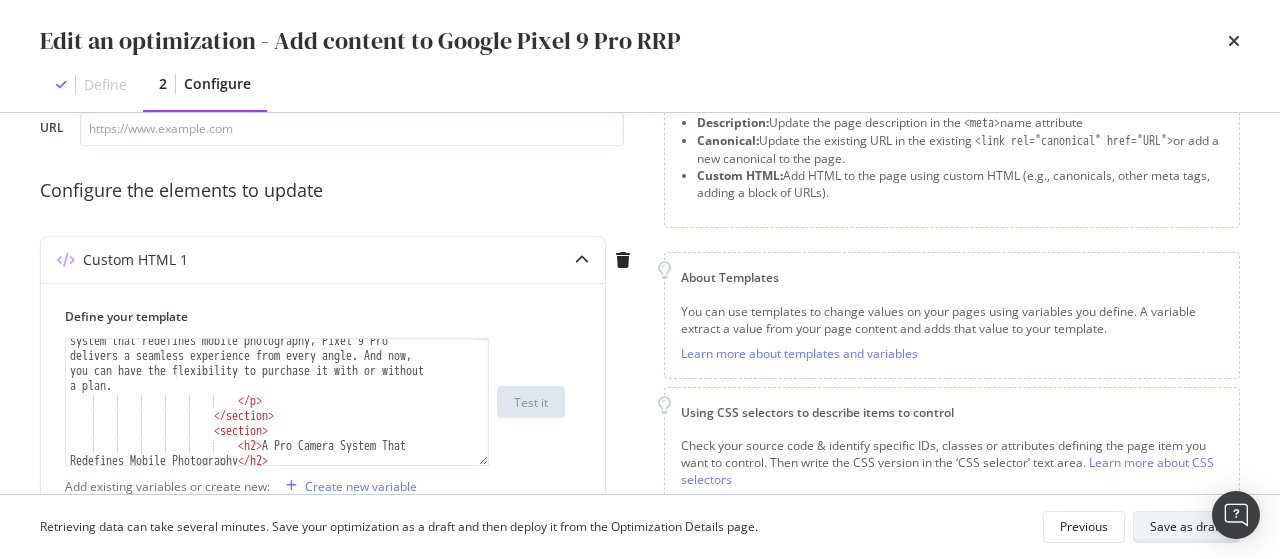 click on "Save as draft" at bounding box center [1186, 526] 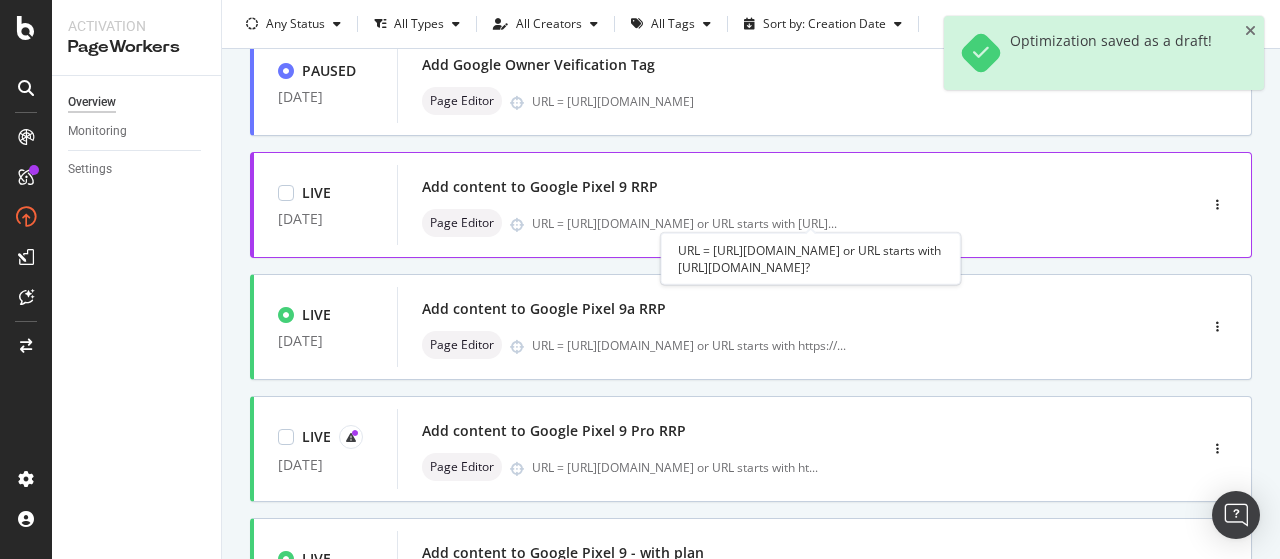 scroll, scrollTop: 158, scrollLeft: 0, axis: vertical 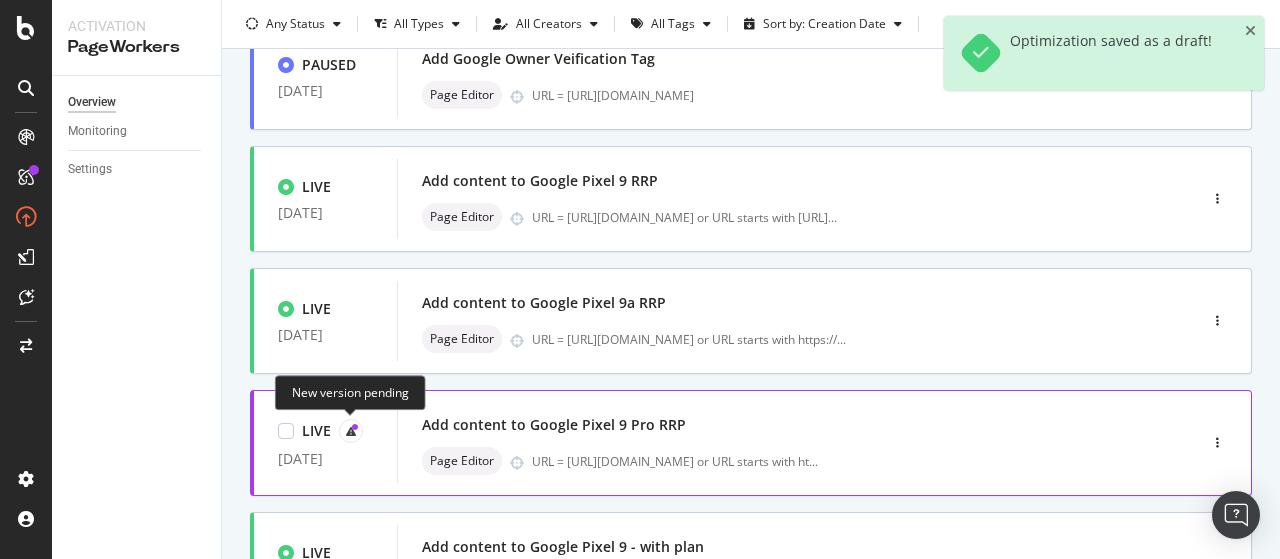 click at bounding box center [355, 427] 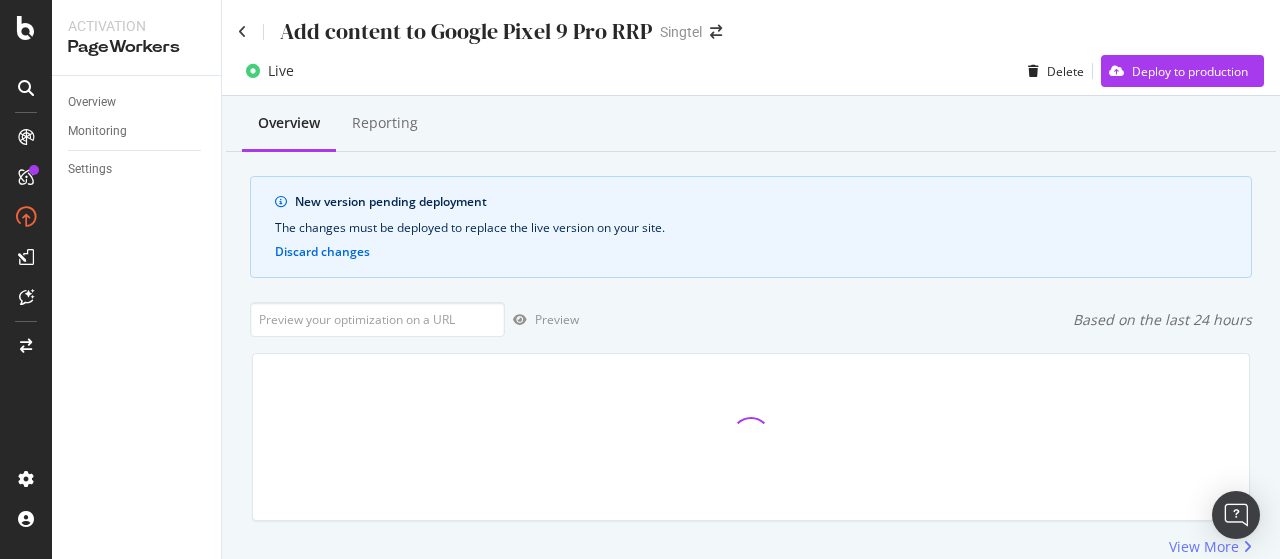 click on "Add content to Google Pixel 9 Pro RRP Singtel" at bounding box center (751, 23) 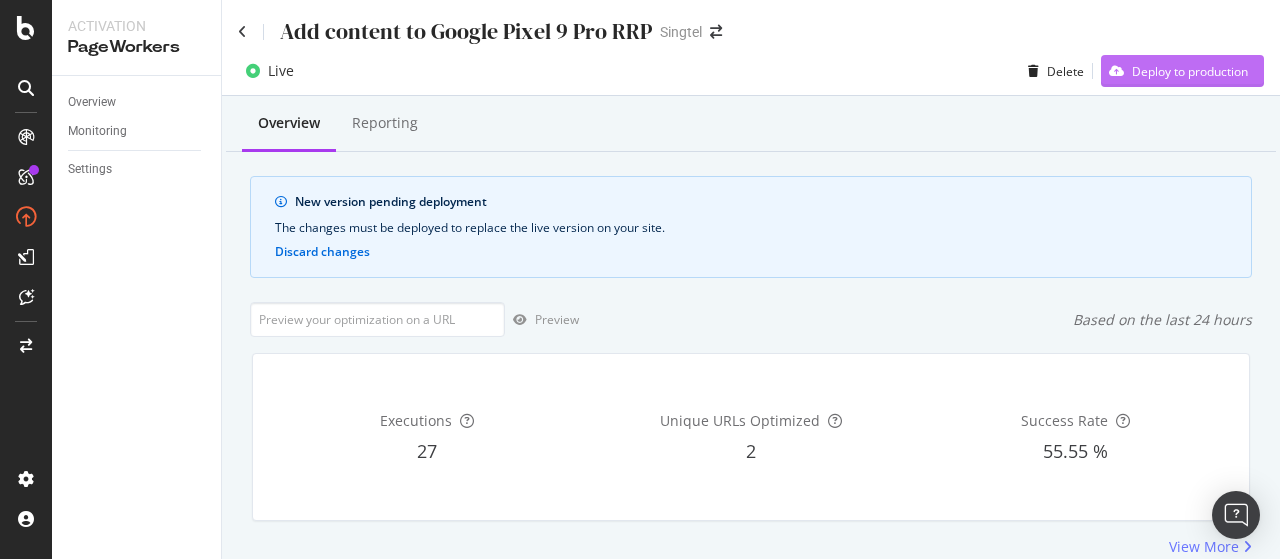 click on "Deploy to production" at bounding box center (1190, 71) 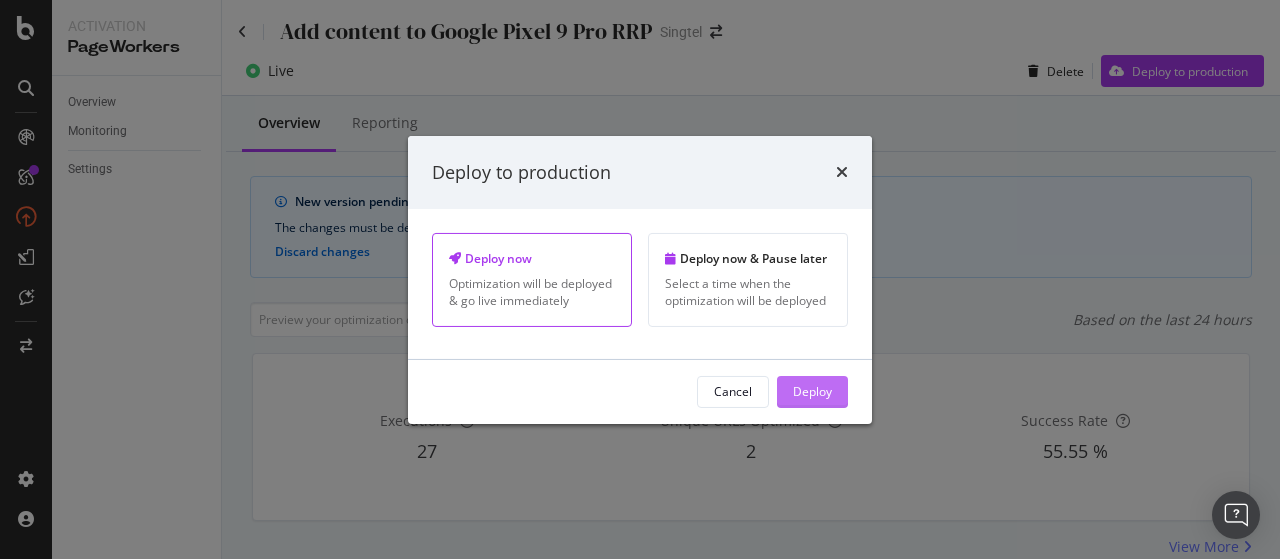 click on "Deploy" at bounding box center (812, 391) 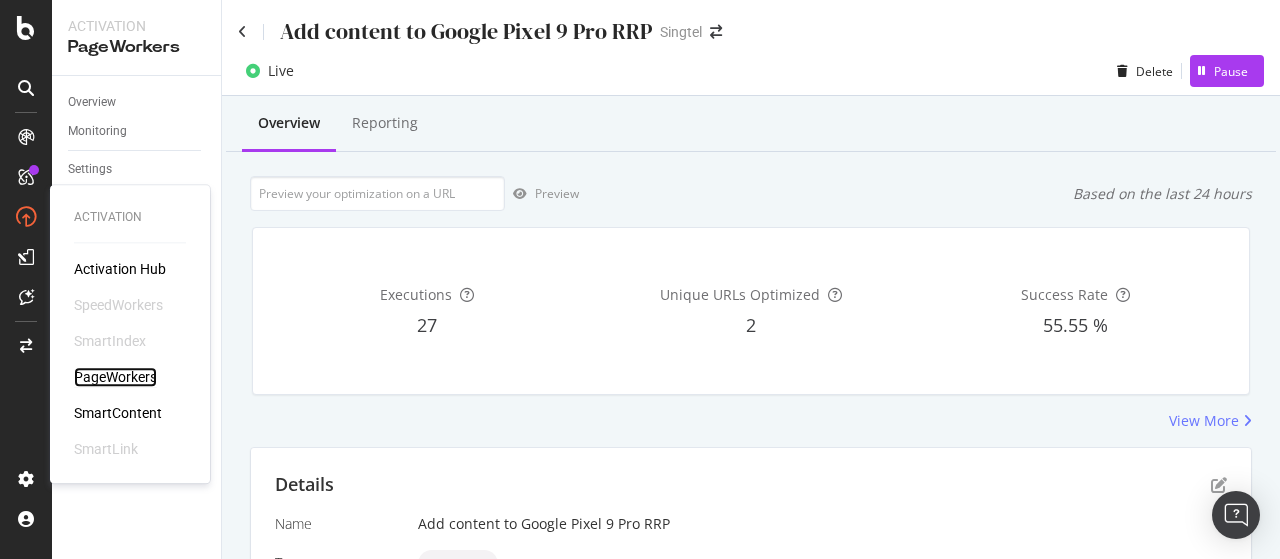 click on "PageWorkers" at bounding box center [115, 377] 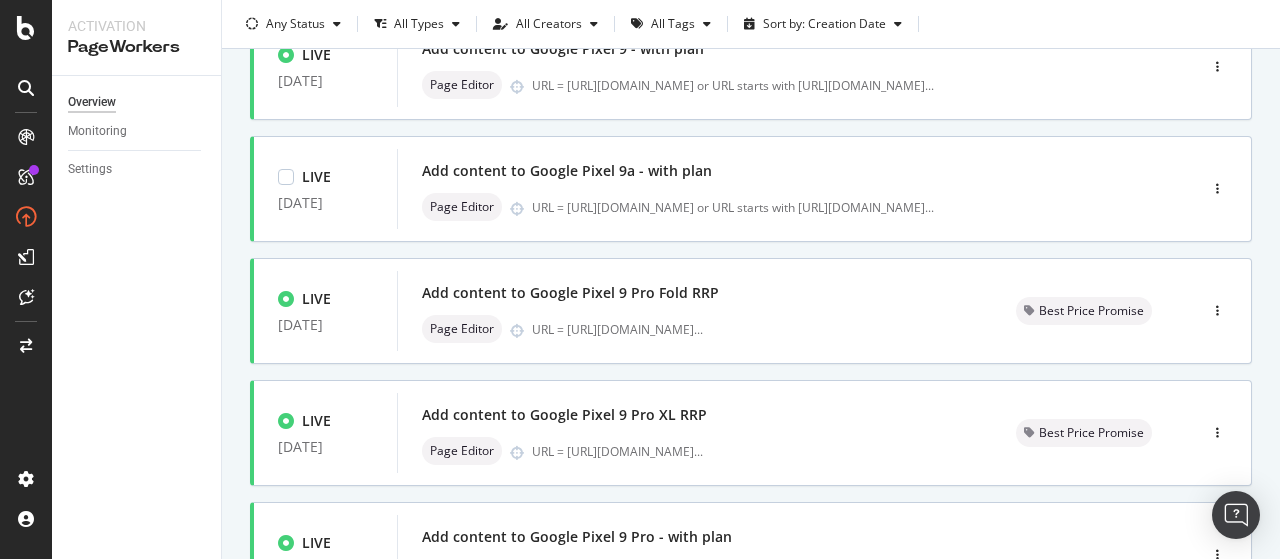scroll, scrollTop: 657, scrollLeft: 0, axis: vertical 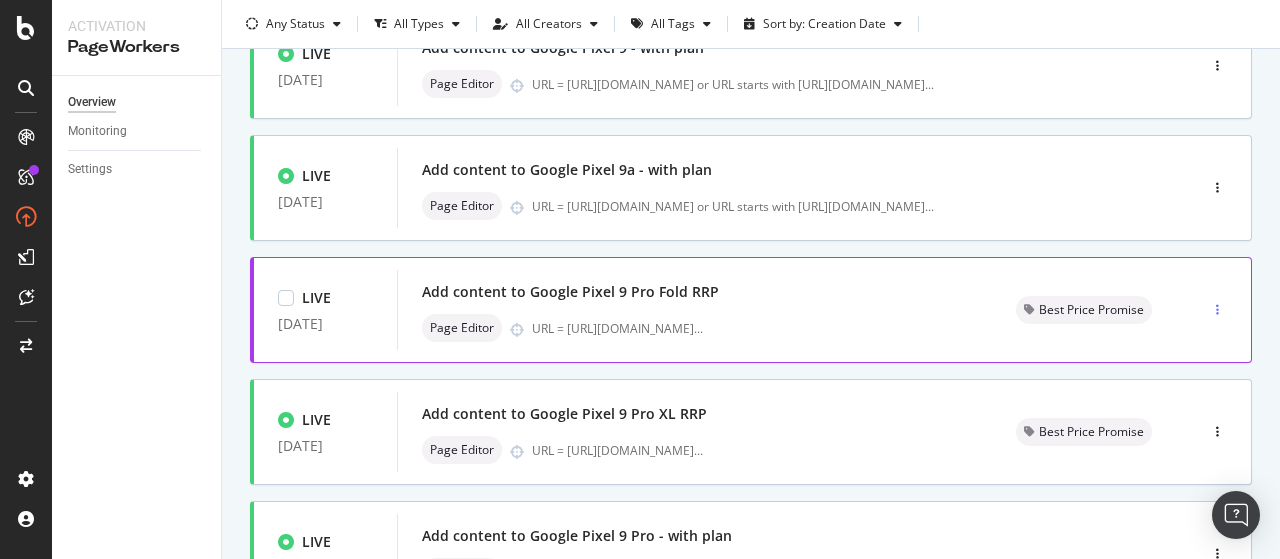 click at bounding box center [1217, 310] 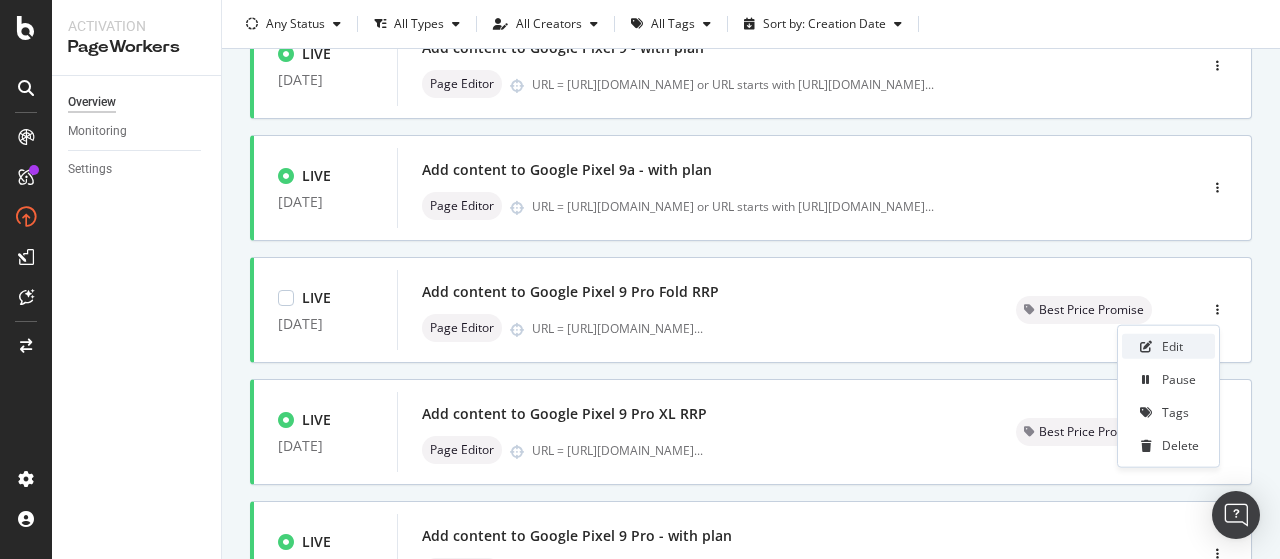 click on "Edit" at bounding box center (1172, 346) 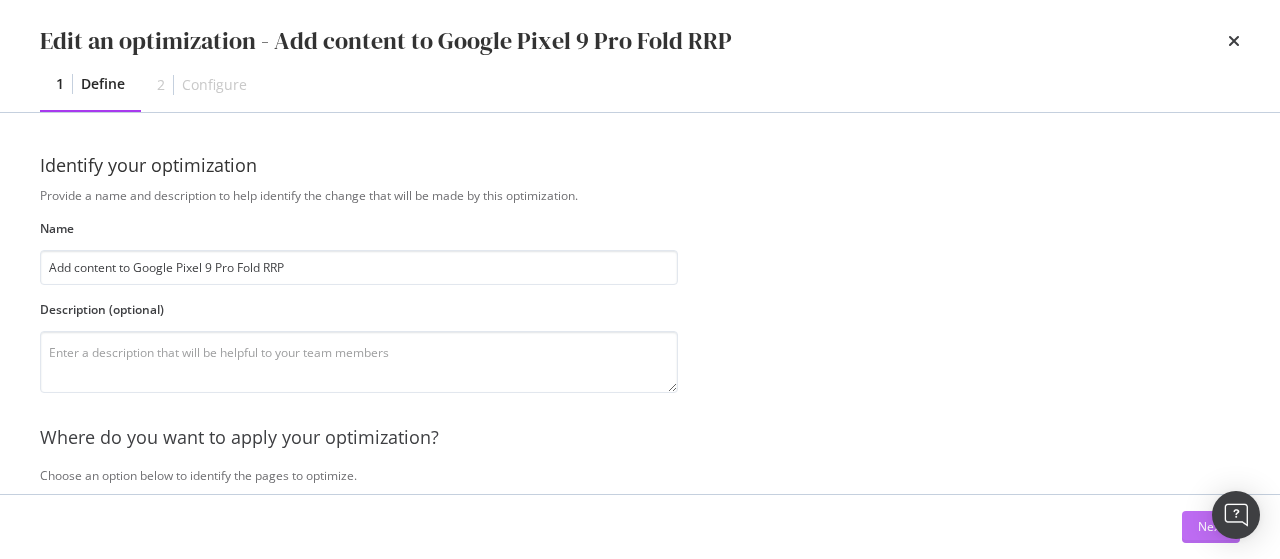 click on "Next" at bounding box center [1211, 527] 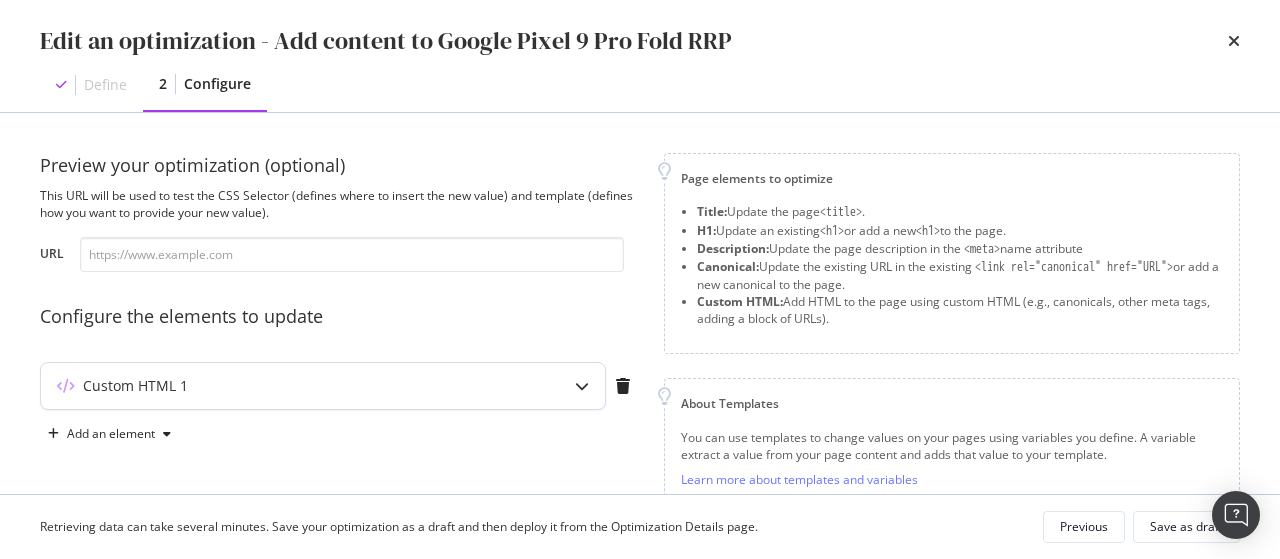 click on "Custom HTML 1" at bounding box center [283, 386] 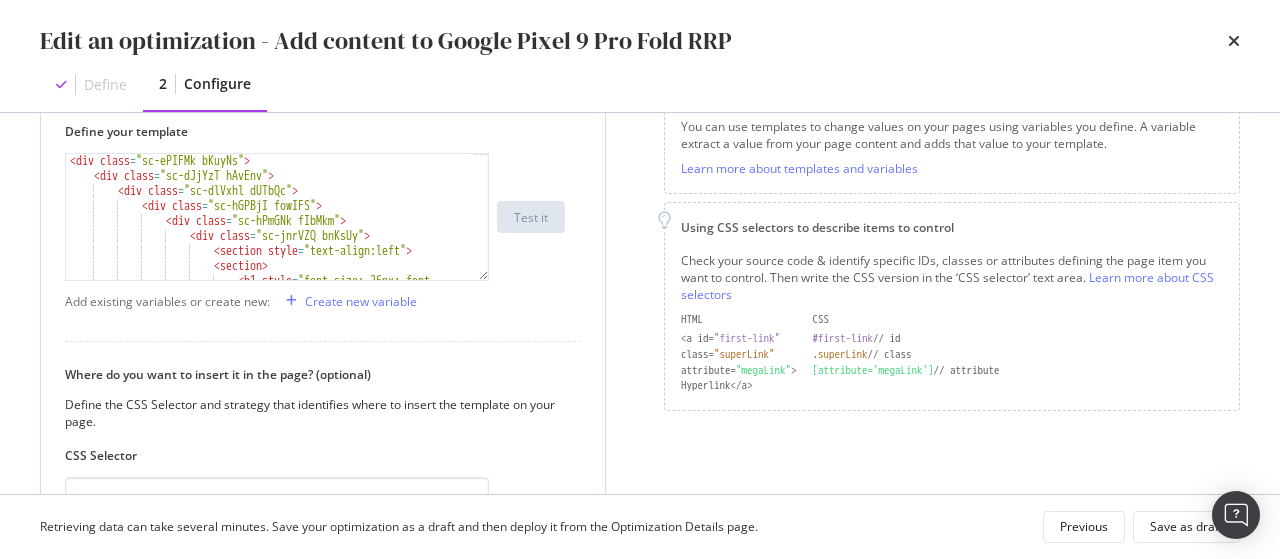 scroll, scrollTop: 312, scrollLeft: 0, axis: vertical 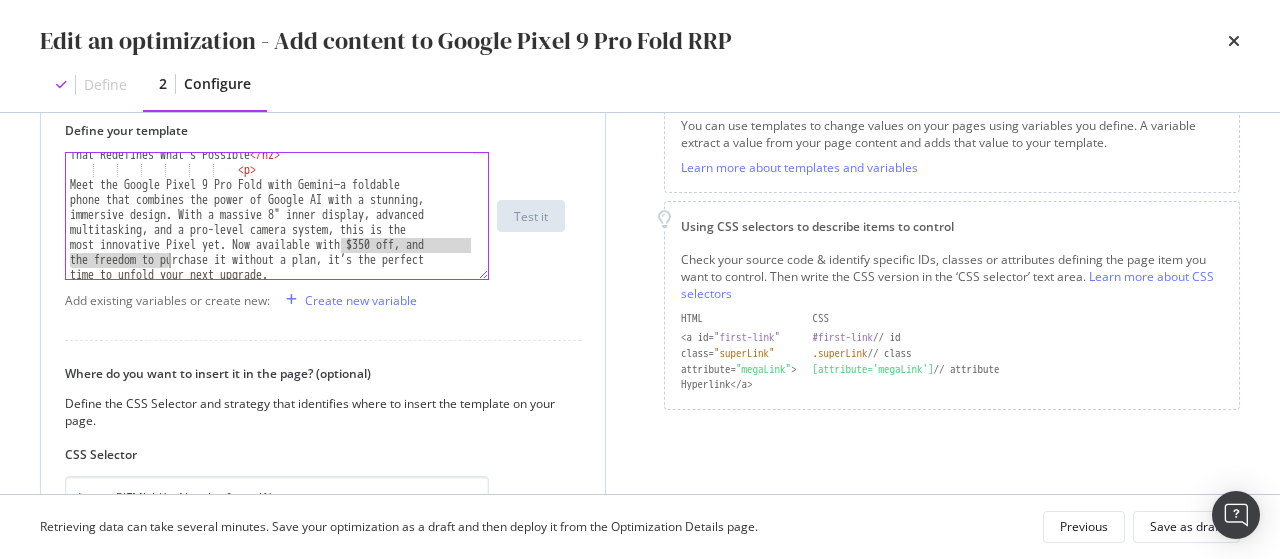 drag, startPoint x: 340, startPoint y: 243, endPoint x: 163, endPoint y: 262, distance: 178.01685 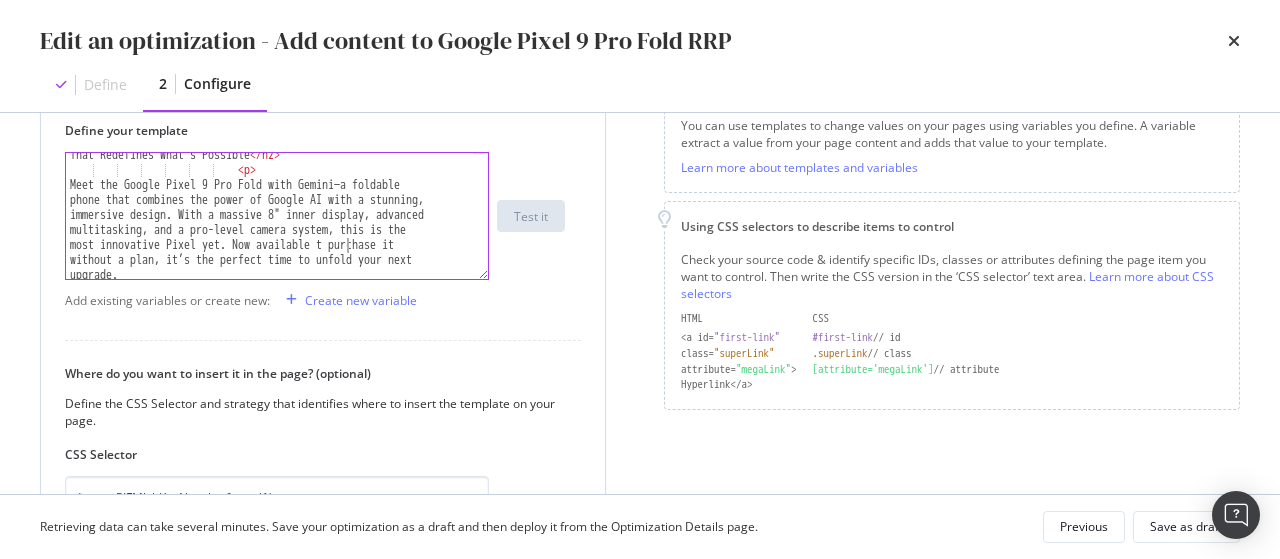 scroll, scrollTop: 0, scrollLeft: 153, axis: horizontal 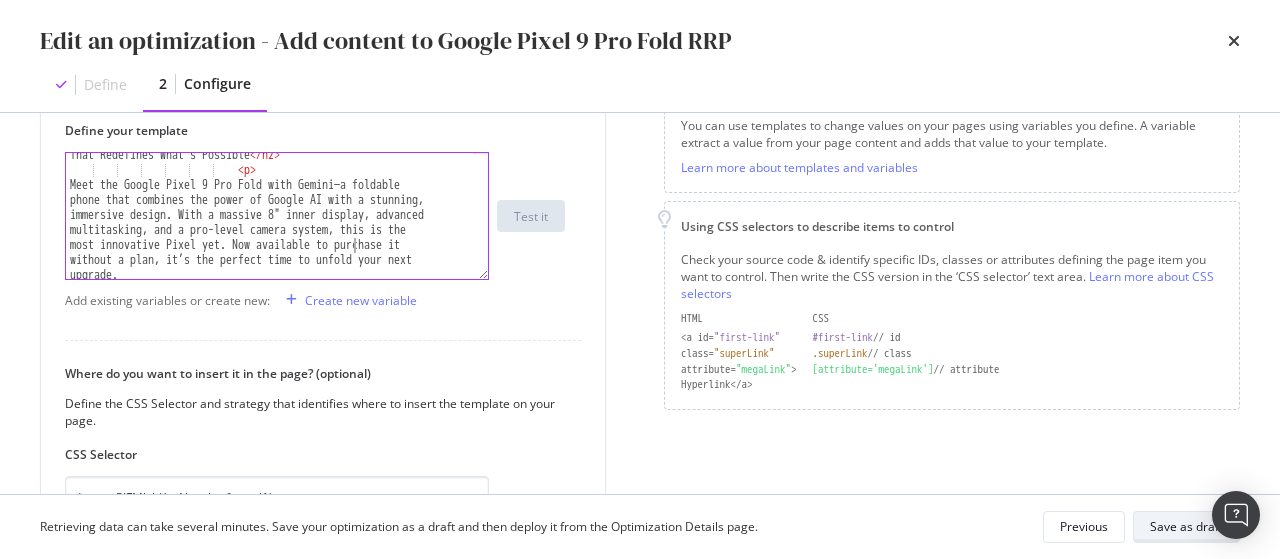type on "Meet the Google Pixel 9 Pro Fold with Gemini—a foldable phone that combines the power of Google AI with a stunning, immersive design. With a massive 8" inner display, advanced multitasking, and a pro-level camera system, this is the most innovative Pixel yet. Now available to purchase it without a plan, it’s the perfect time to unfold your next upgrade." 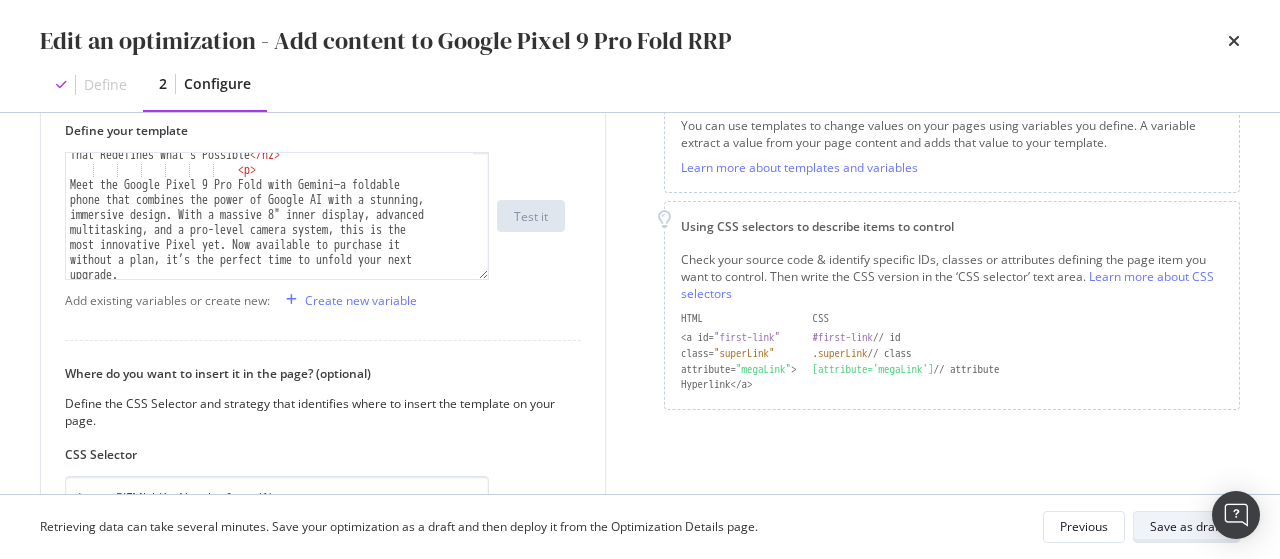 click on "Save as draft" at bounding box center (1186, 526) 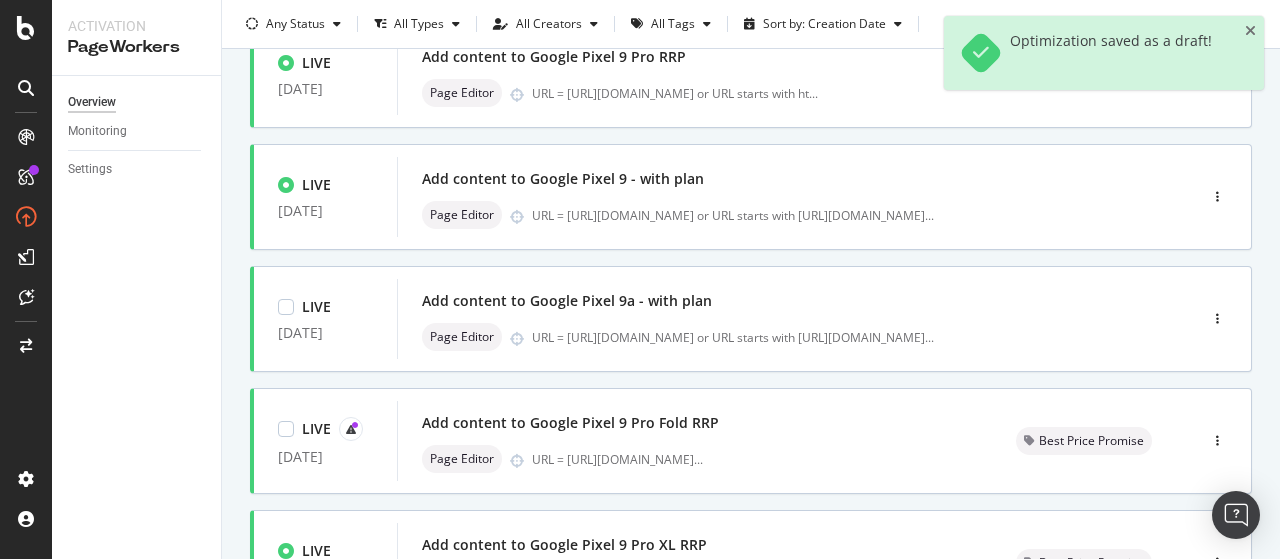 scroll, scrollTop: 584, scrollLeft: 0, axis: vertical 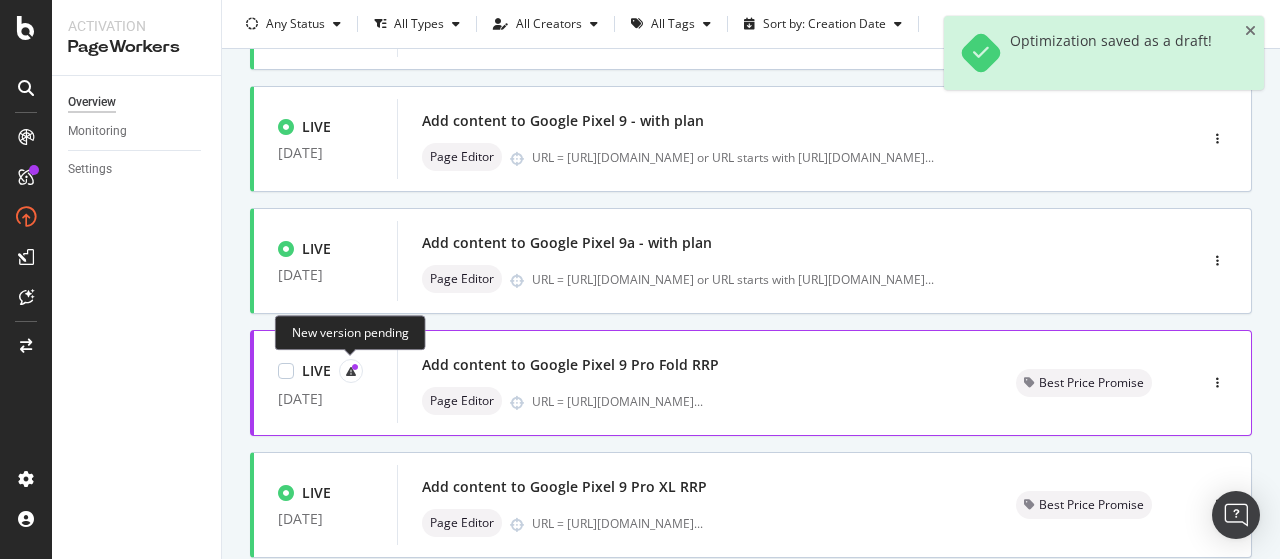 click on "PAUSED 26 Feb. 2025 Add Google Owner Veification Tag Page Editor URL = https://www.singtel.com/ LIVE 29 May. 2025 Add content to Google Pixel 9 RRP Page Editor URL = https://shop.singtel.com/accessories/rrp-products/google-pixel-9 or URL starts with https://s ... LIVE 28 May. 2025 Add content to Google Pixel 9a RRP Page Editor URL = https://shop.singtel.com/accessories/rrp-products/google-pixel-9a or URL starts with https:// ... LIVE 28 May. 2025 Add content to Google Pixel 9 Pro RRP Page Editor URL = https://shop.singtel.com/accessories/rrp-products/google-pixel-9-pro-5g or URL starts with ht ... LIVE 02 Jun. 2025 Add content to Google Pixel 9 - with plan Page Editor URL = https://shop.singtel.com/phones/google-pixel-9 or URL starts with https://shop.singtel.com/p ... LIVE 29 May. 2025 Add content to Google Pixel 9a - with plan Page Editor URL = https://shop.singtel.com/phones/google-pixel-9a or URL starts with https://shop.singtel.com/ ... LIVE 29 May. 2025 Add content to Google Pixel 9 Pro Fold RRP ... ..." at bounding box center [751, 229] 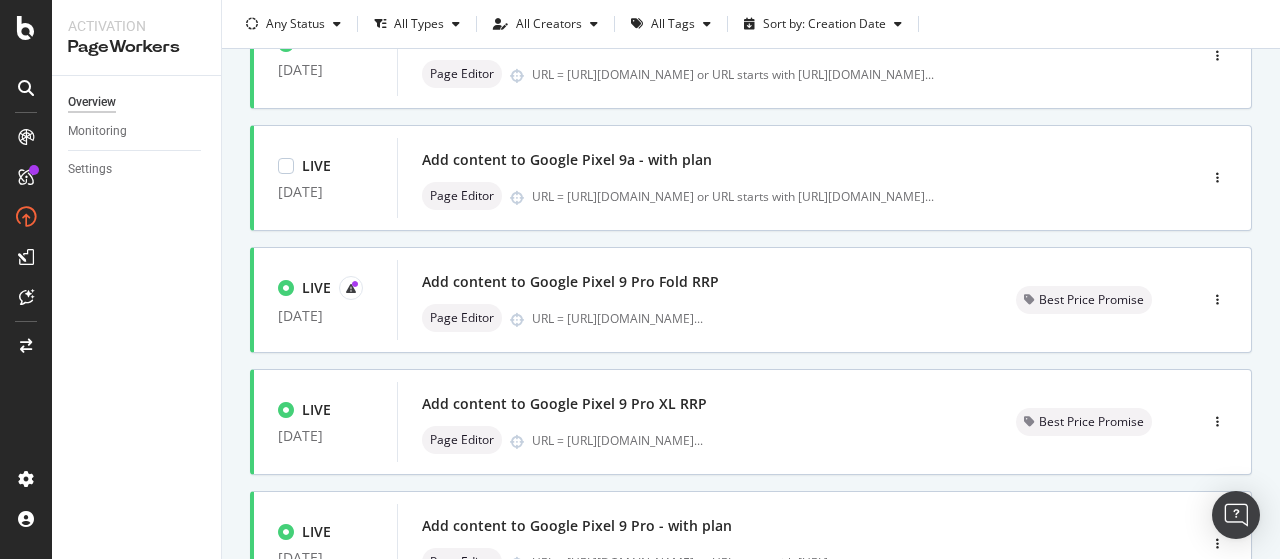 scroll, scrollTop: 670, scrollLeft: 0, axis: vertical 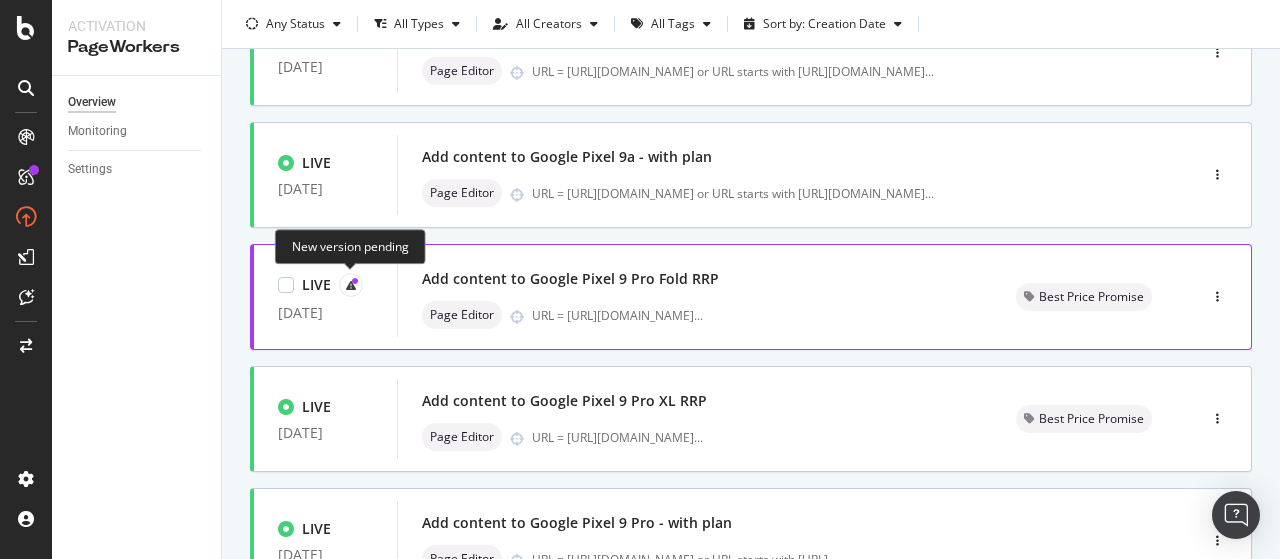 click at bounding box center [351, 285] 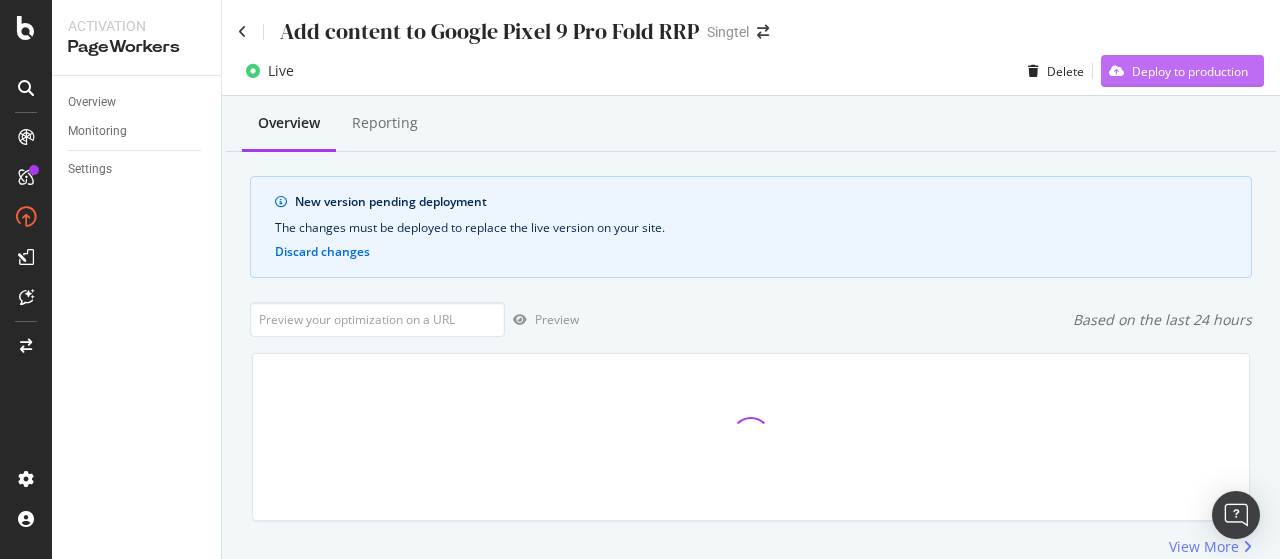 click on "Deploy to production" at bounding box center [1190, 71] 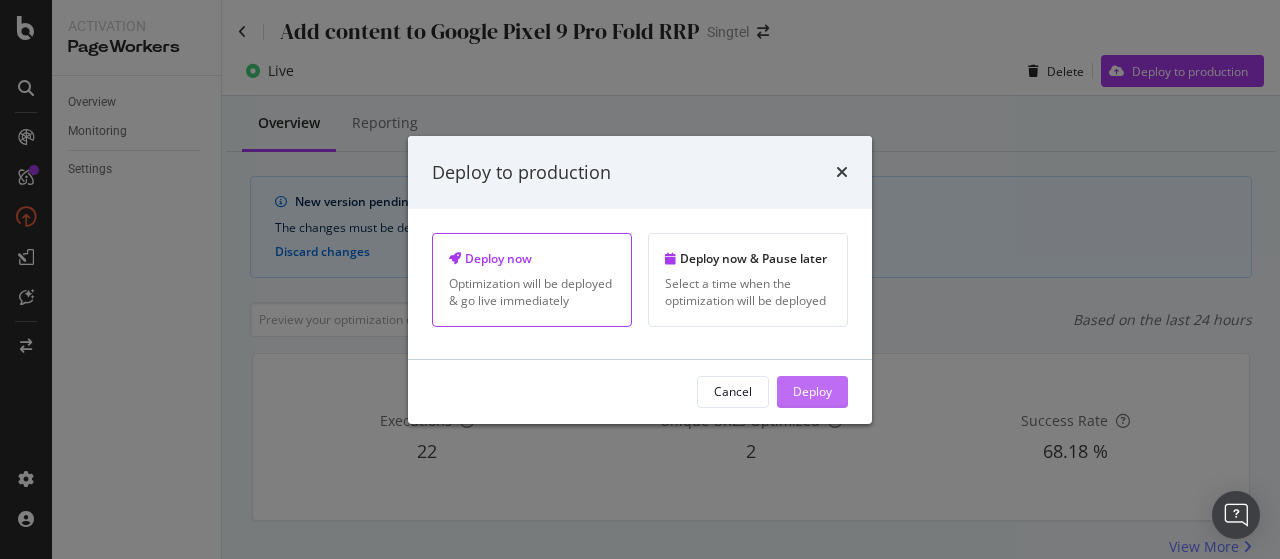 click on "Deploy" at bounding box center (812, 391) 